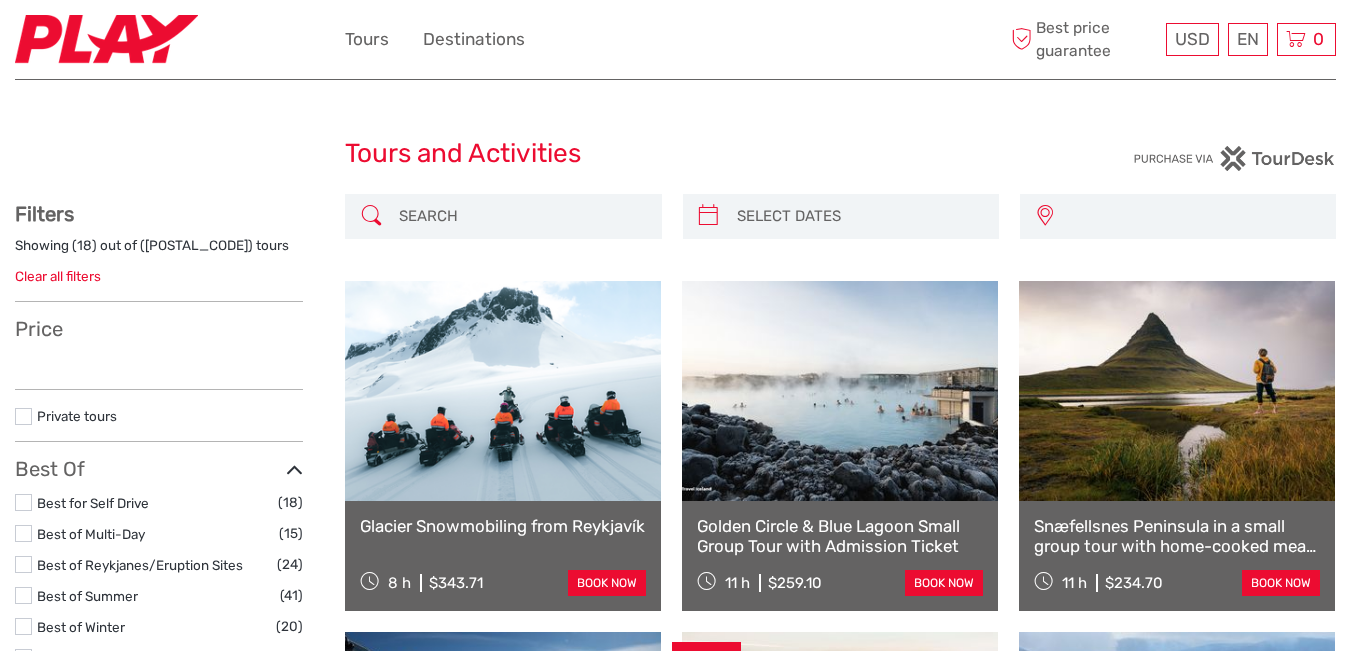 scroll, scrollTop: 0, scrollLeft: 0, axis: both 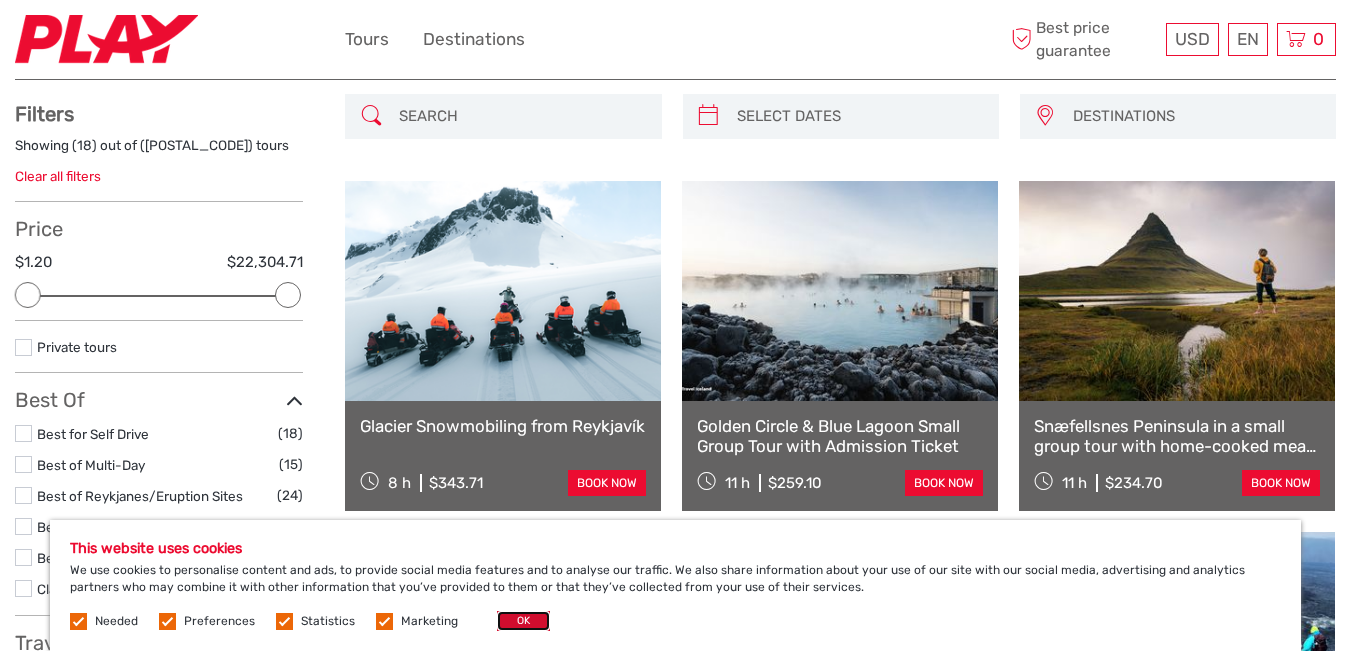 click on "OK" at bounding box center (523, 621) 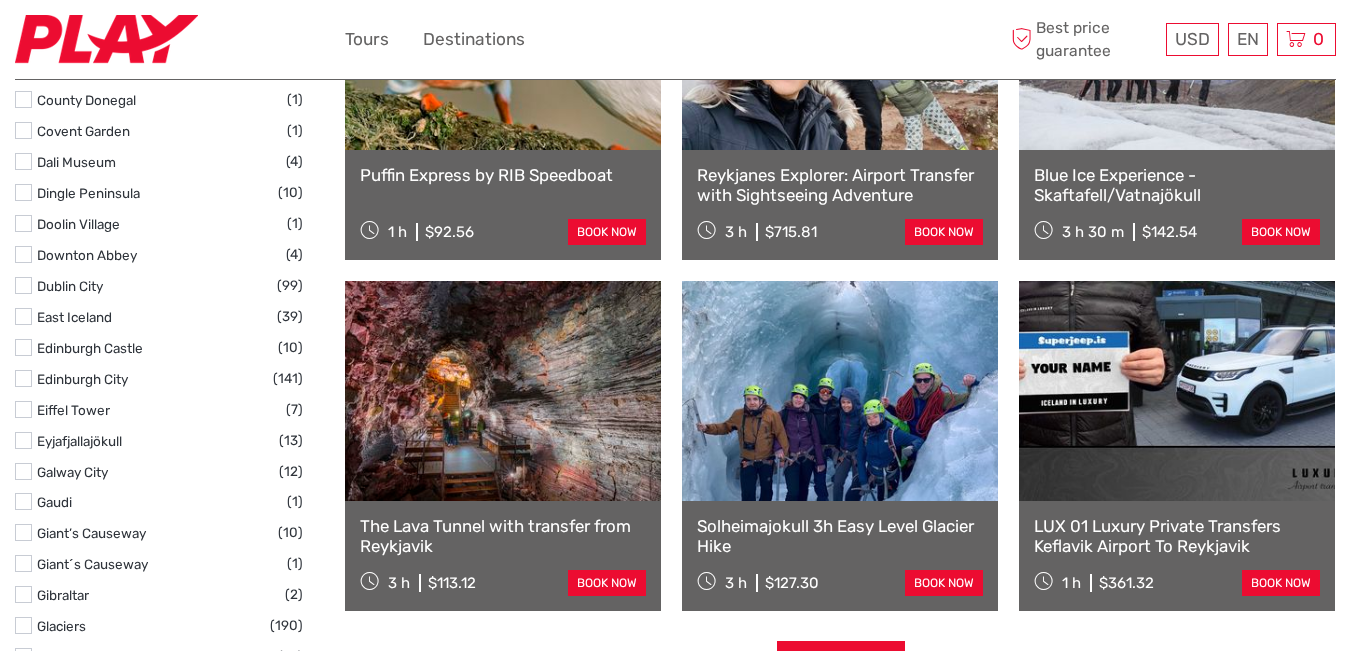 scroll, scrollTop: 1800, scrollLeft: 0, axis: vertical 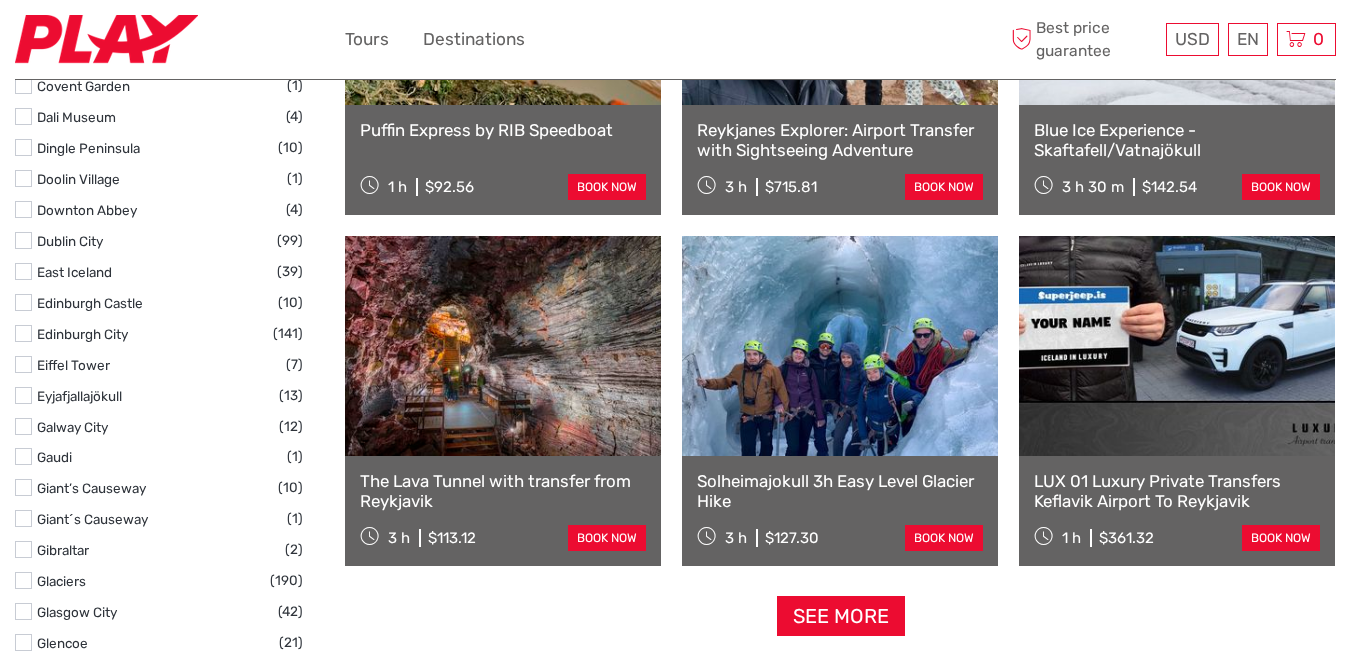 click at bounding box center (840, 346) 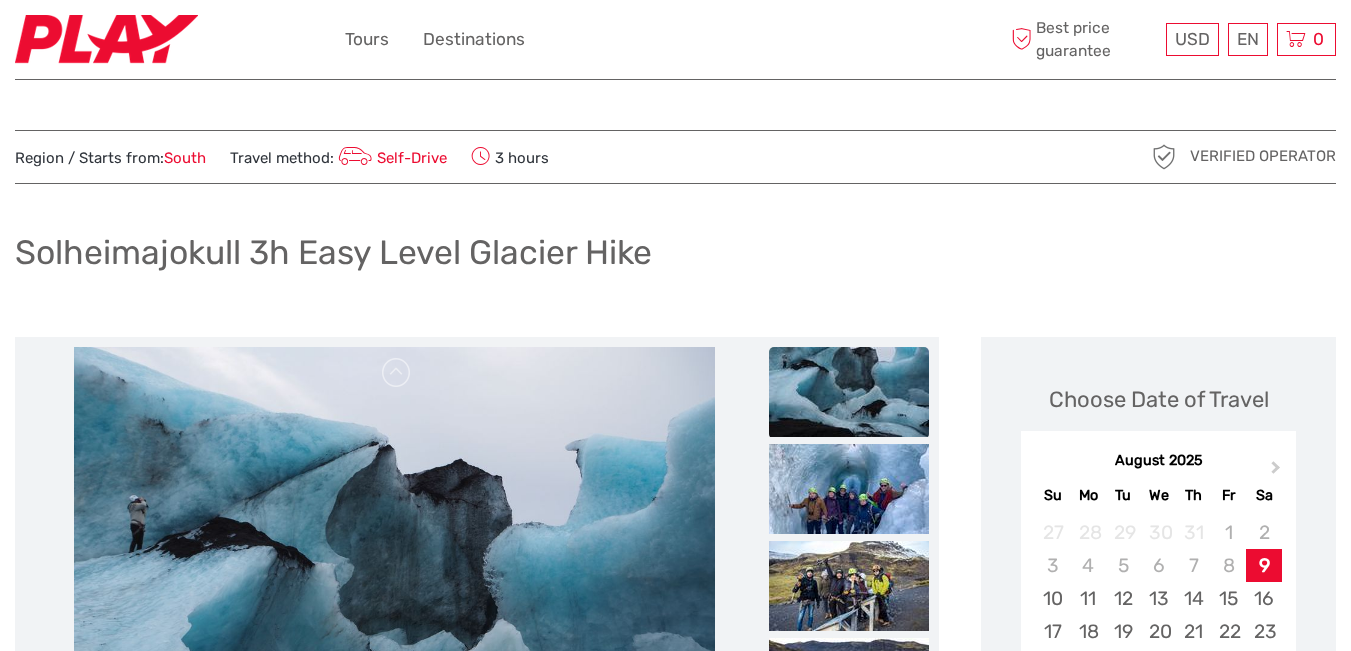 scroll, scrollTop: 300, scrollLeft: 0, axis: vertical 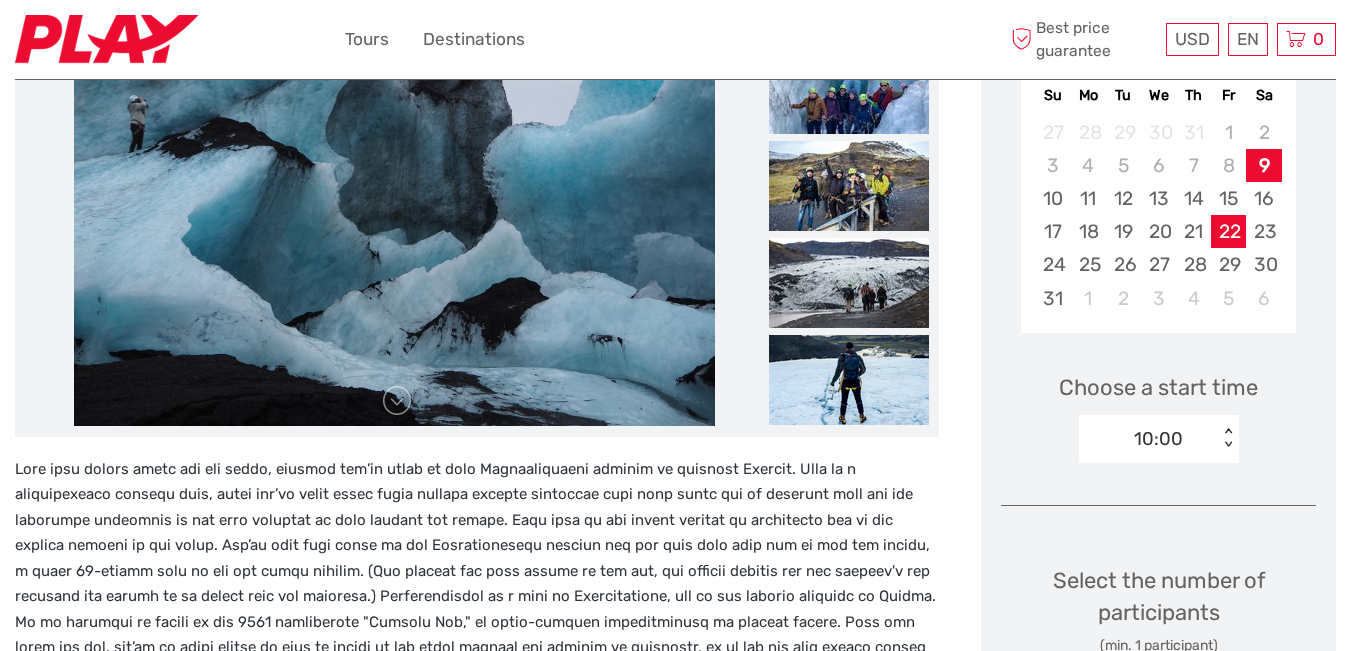 click on "22" at bounding box center (1228, 231) 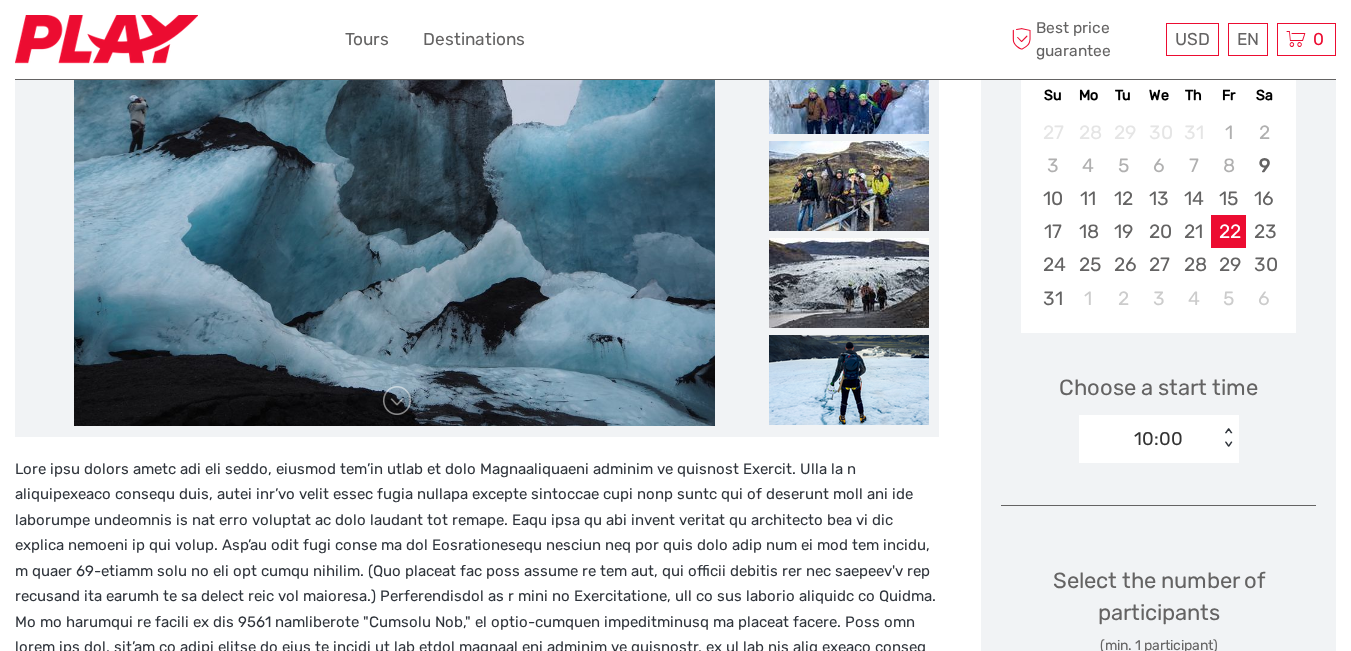 scroll, scrollTop: 500, scrollLeft: 0, axis: vertical 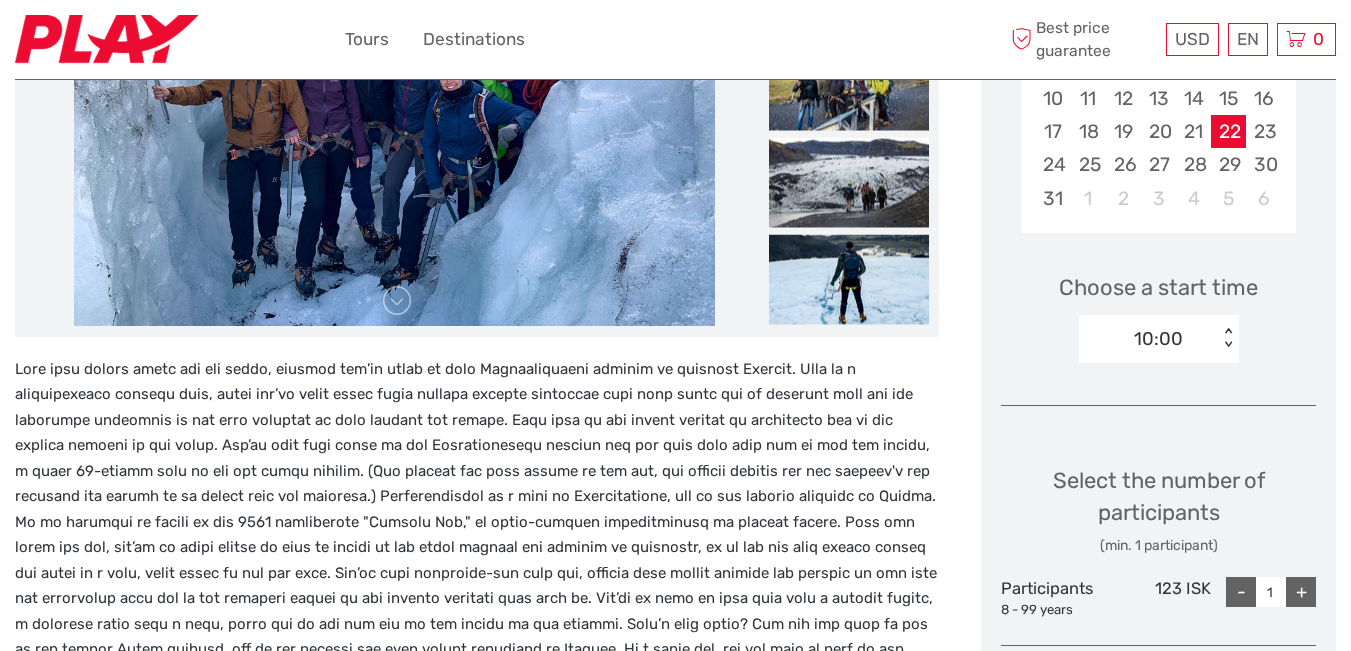 click on "< >" at bounding box center (1227, 338) 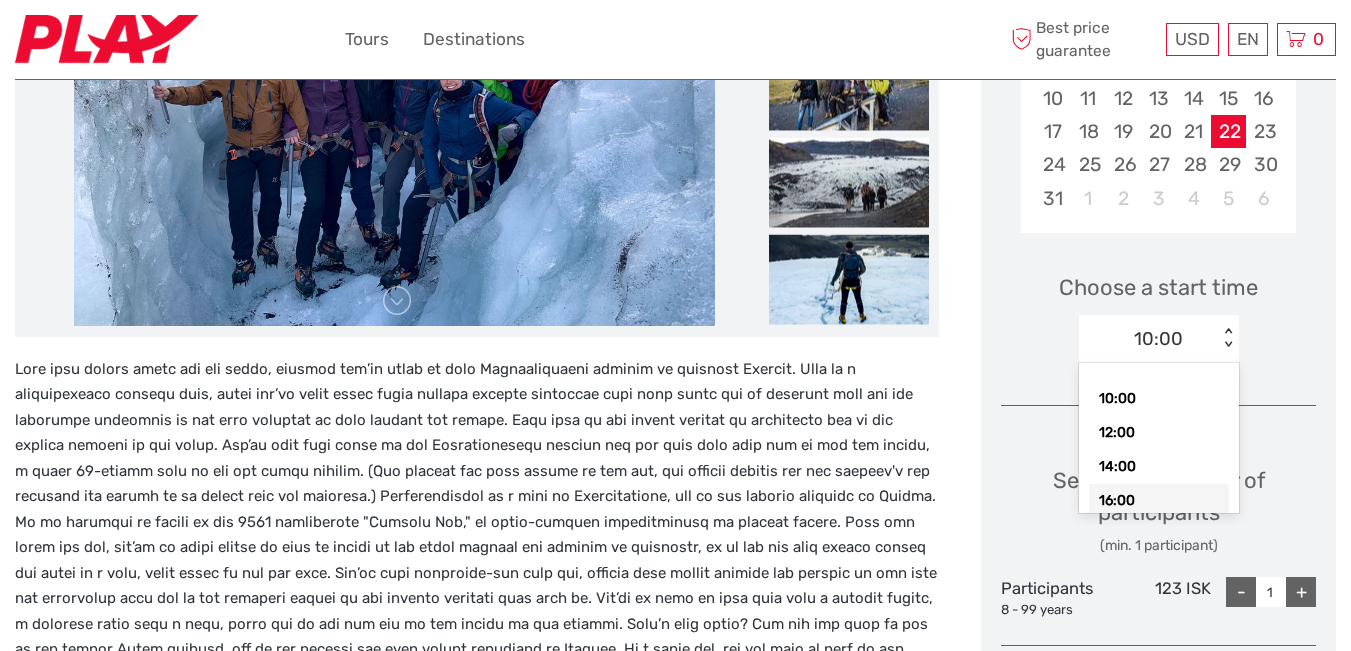click on "16:00" at bounding box center [1159, 501] 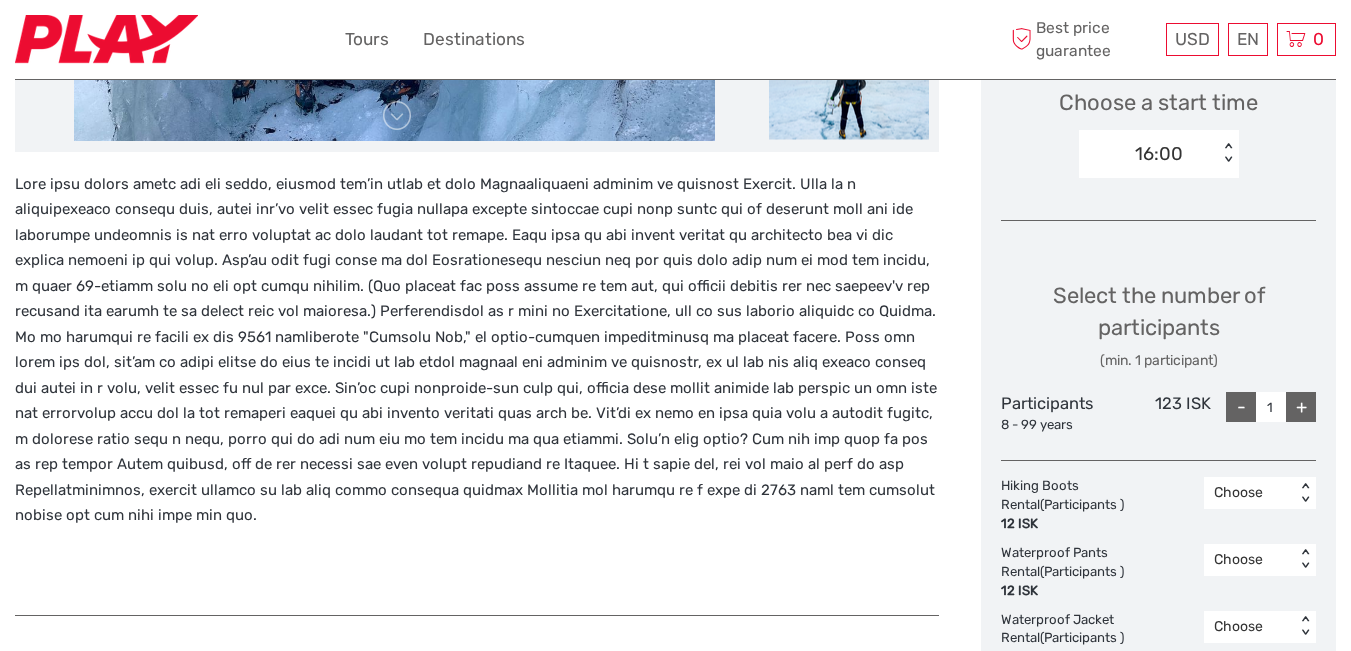 scroll, scrollTop: 700, scrollLeft: 0, axis: vertical 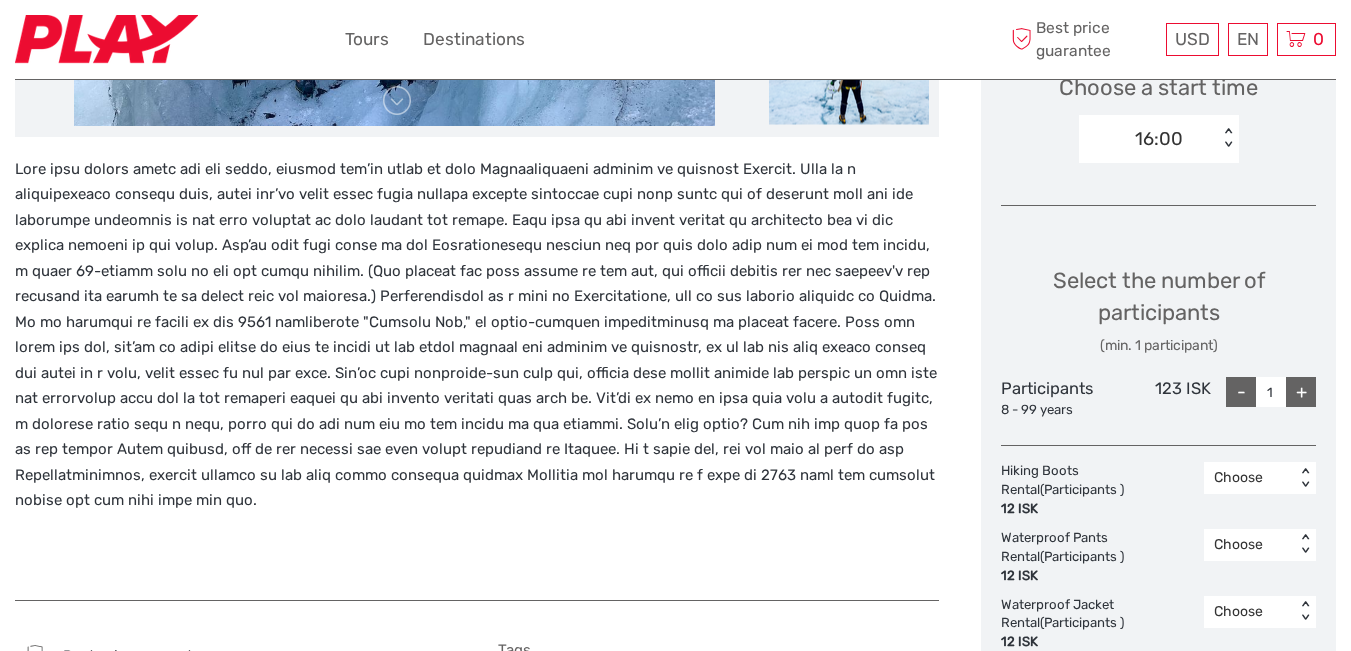 click on "+" at bounding box center [1301, 392] 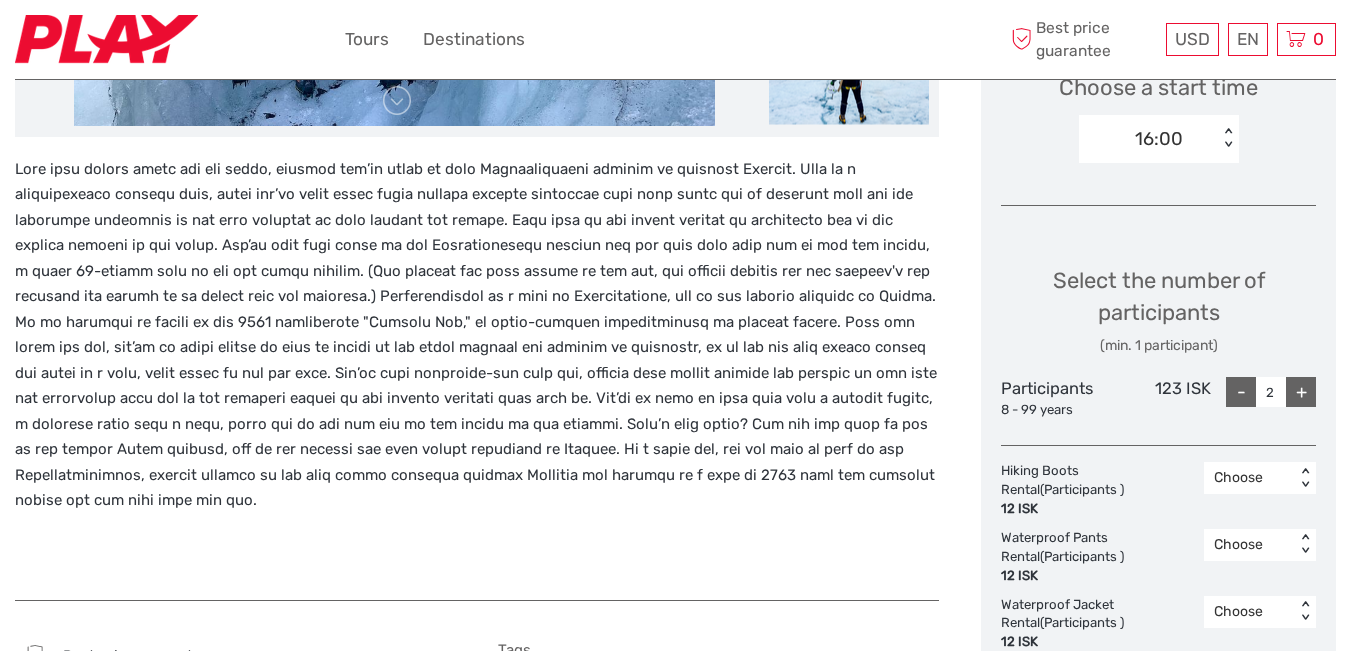 click on "+" at bounding box center (1301, 392) 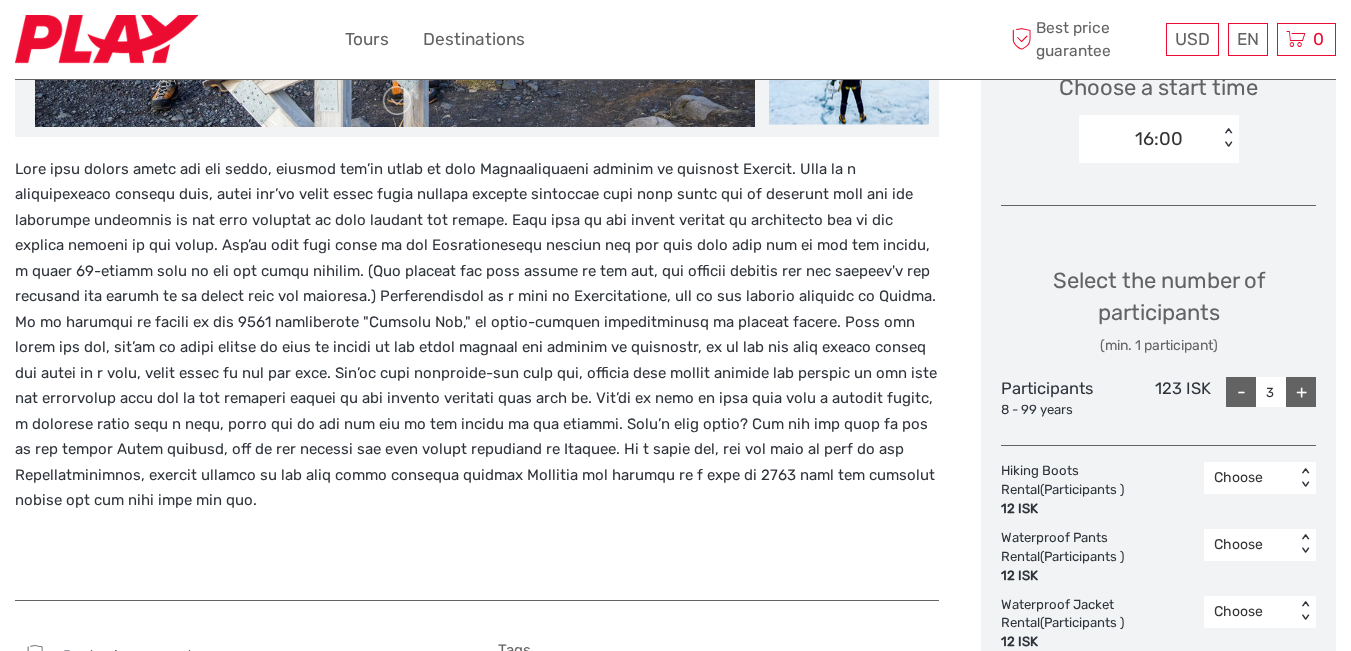 click on "+" at bounding box center [1301, 392] 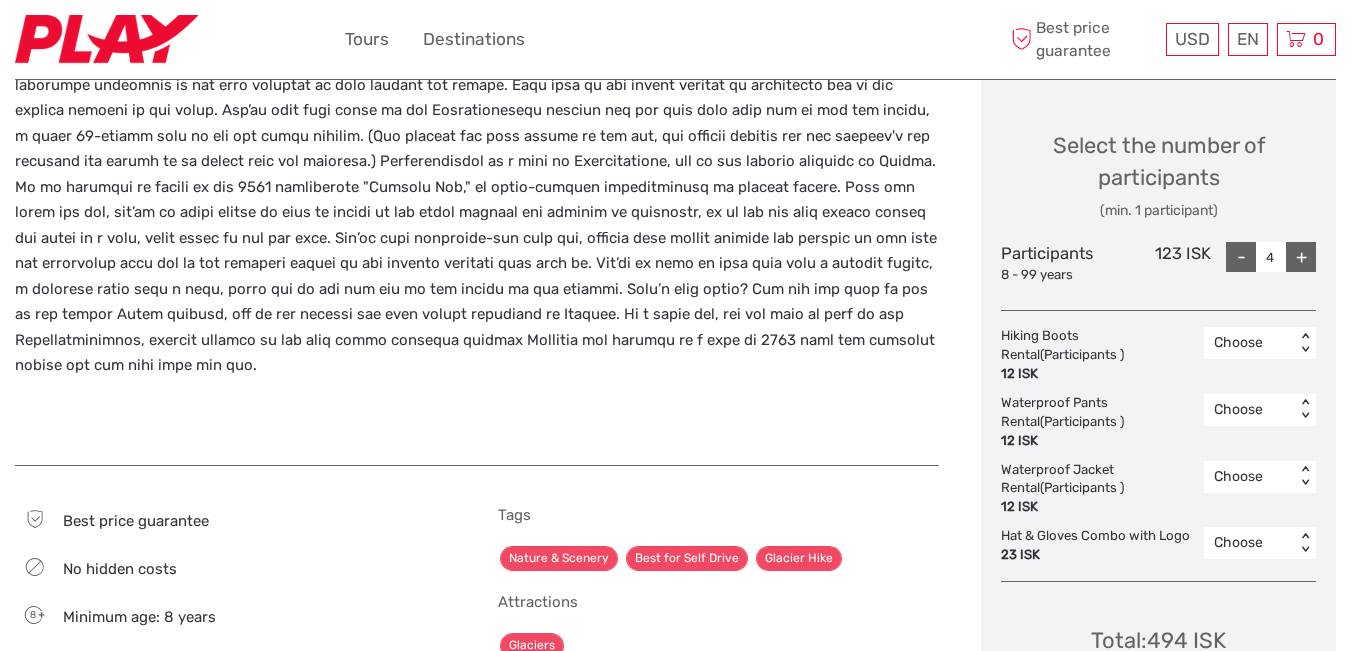 scroll, scrollTop: 800, scrollLeft: 0, axis: vertical 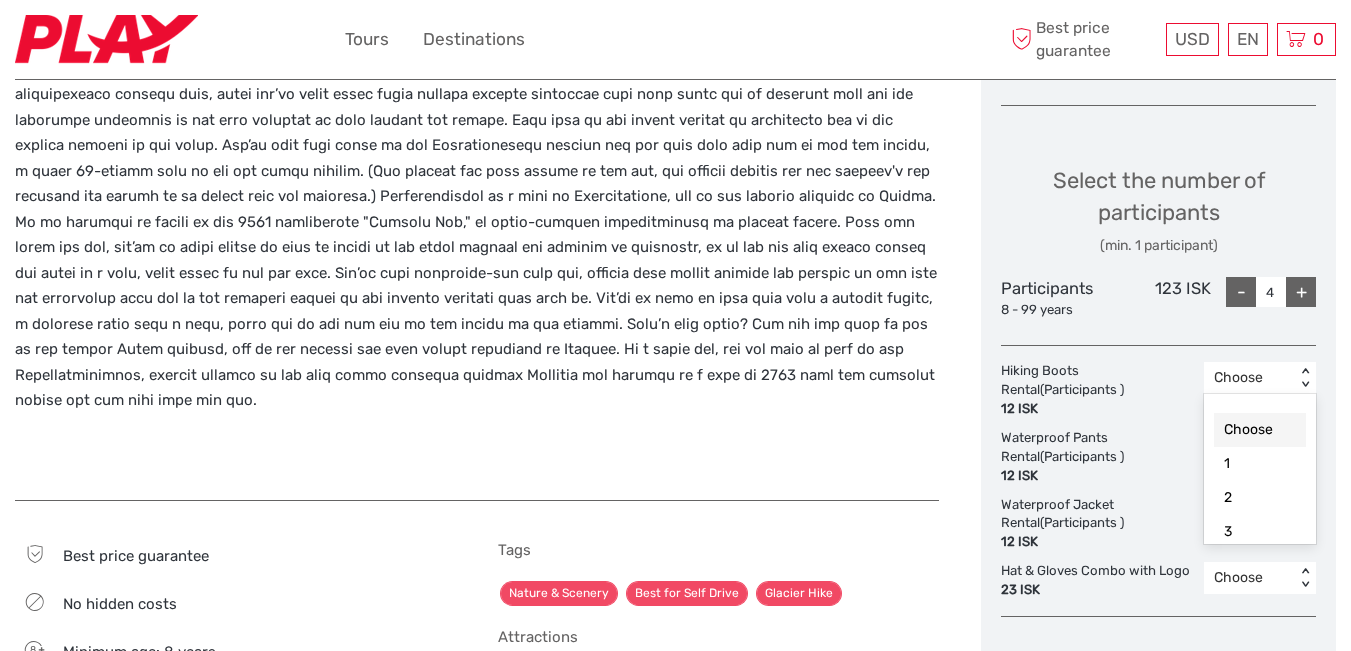 click on "< >" at bounding box center [1305, 378] 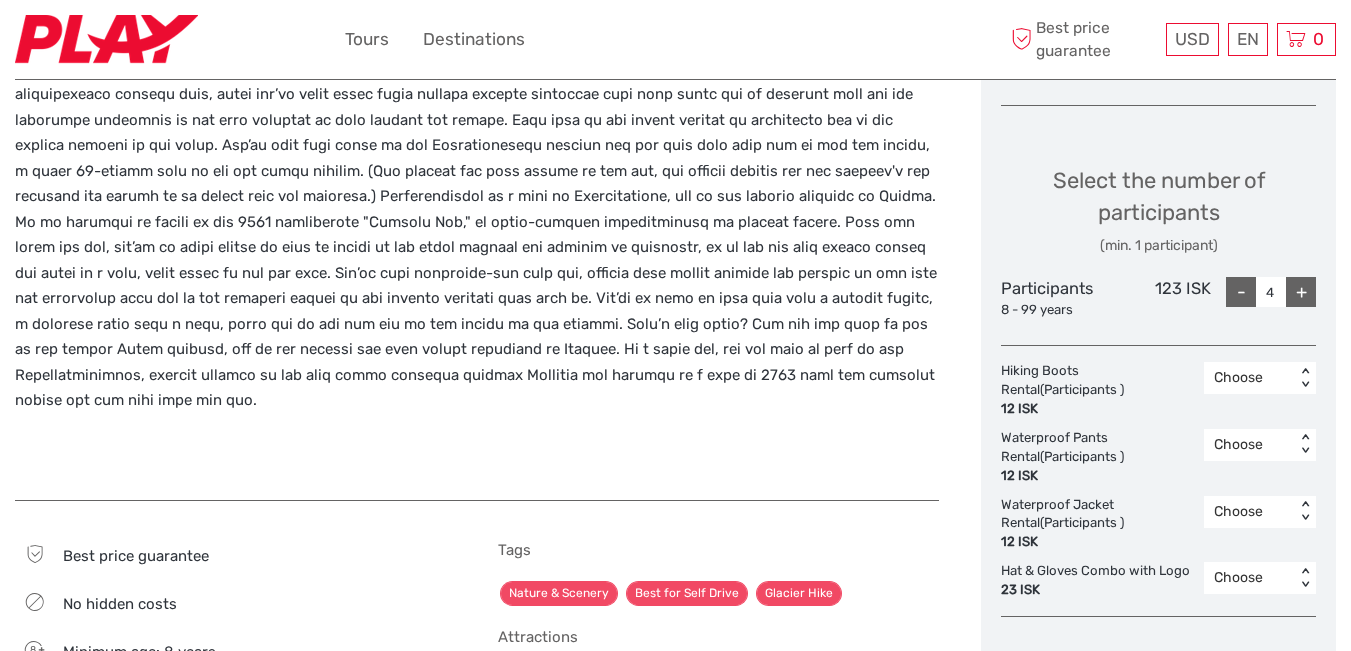 click on "Choose Date of Travel Next Month August 2025 Su Mo Tu We Th Fr Sa 27 28 29 30 31 1 2 3 4 5 6 7 8 9 10 11 12 13 14 15 16 17 18 19 20 21 22 23 24 25 26 27 28 29 30 31 1 2 3 4 5 6 Choose a start time 16:00 < > Select the number of participants (min. 1 participant) Participants  8 - 99 years 123 ISK - 4 + Hiking Boots Rental  (Participants ) 12 ISK Choose < > Waterproof Pants Rental  (Participants ) 12 ISK Choose < > Waterproof Jacket Rental  (Participants ) 12 ISK Choose < > Hat & Gloves Combo with Logo 23 ISK Choose < > Total :  494 ISK Best price guarantee ADD TO CART EXPRESS CHECKOUT" at bounding box center [1158, 186] 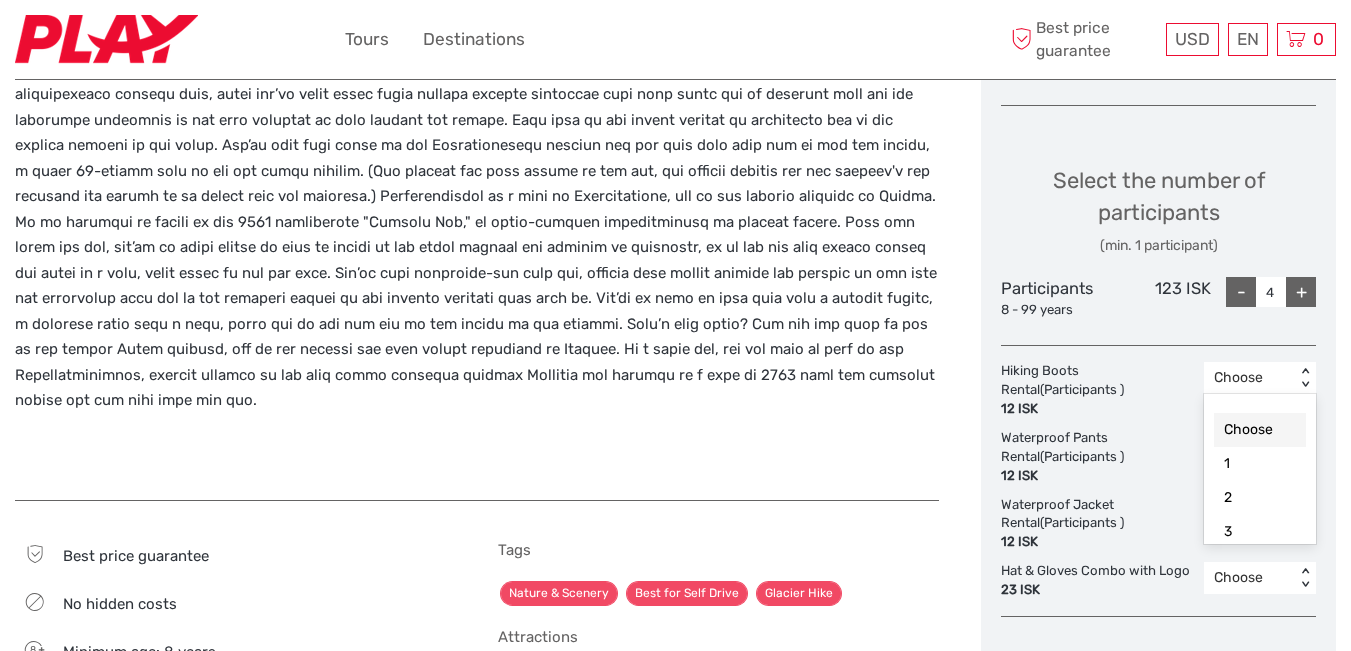 click on "< >" at bounding box center [1305, 378] 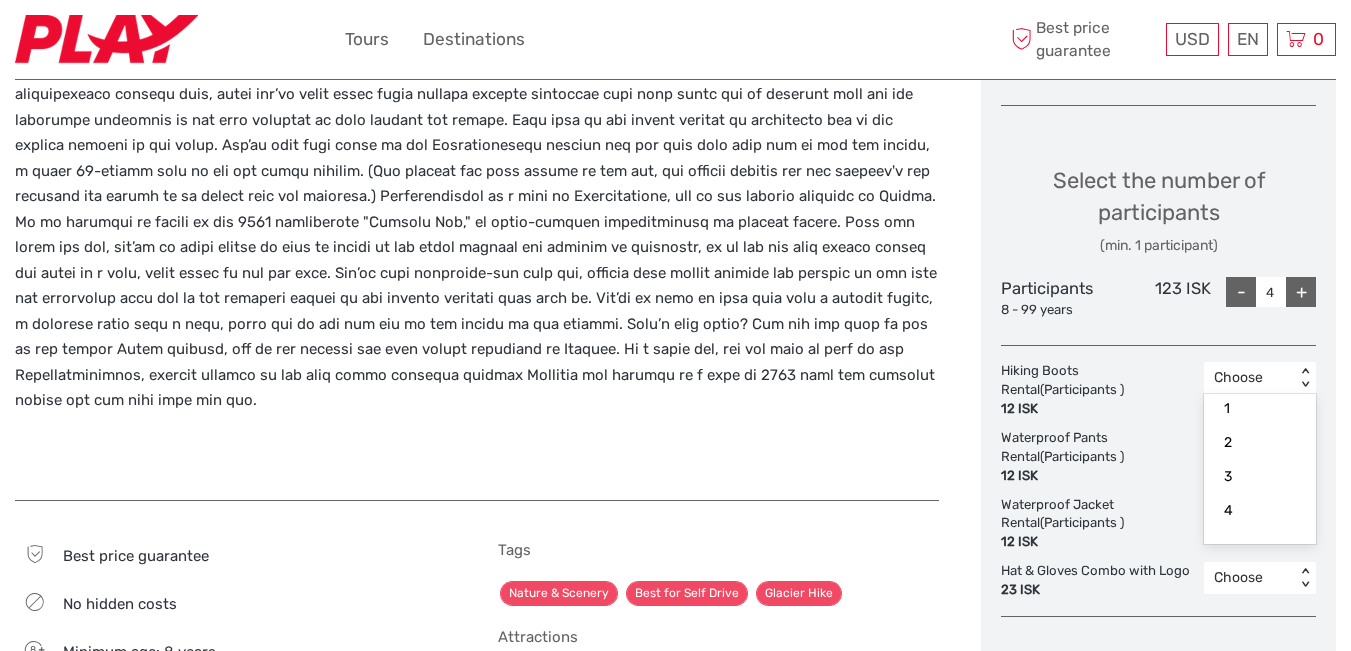 scroll, scrollTop: 58, scrollLeft: 0, axis: vertical 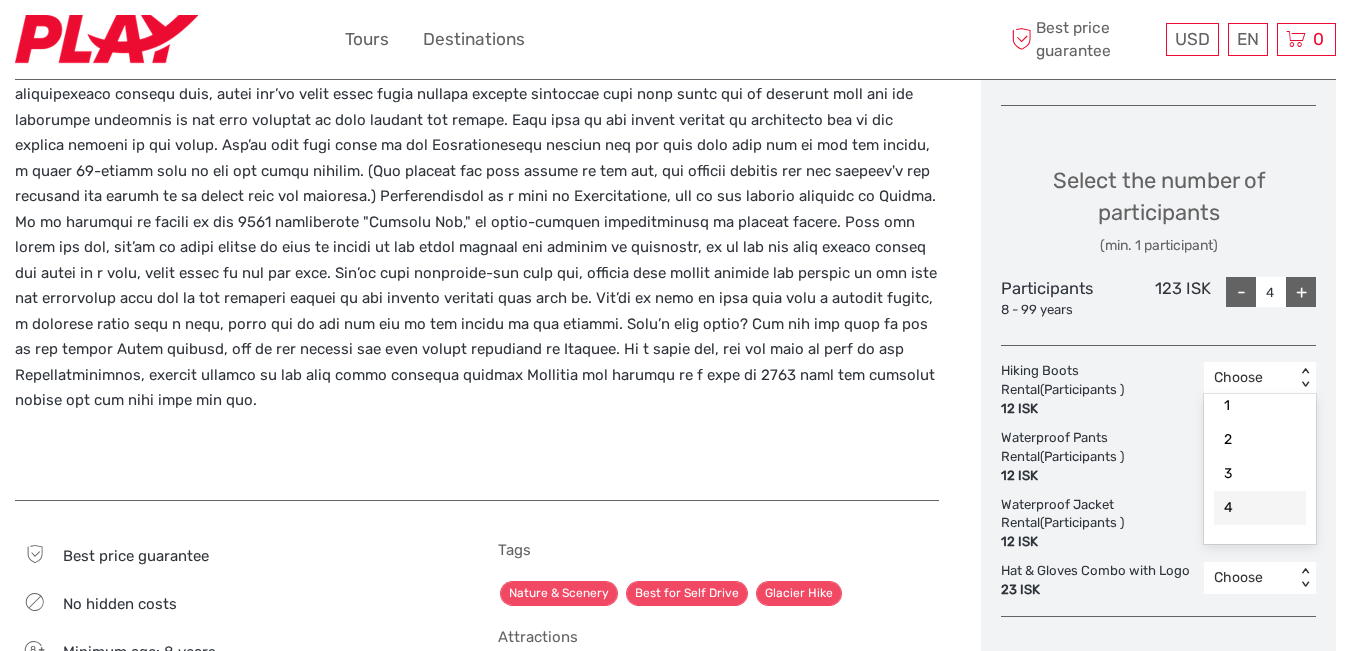 click on "4" at bounding box center (1260, 508) 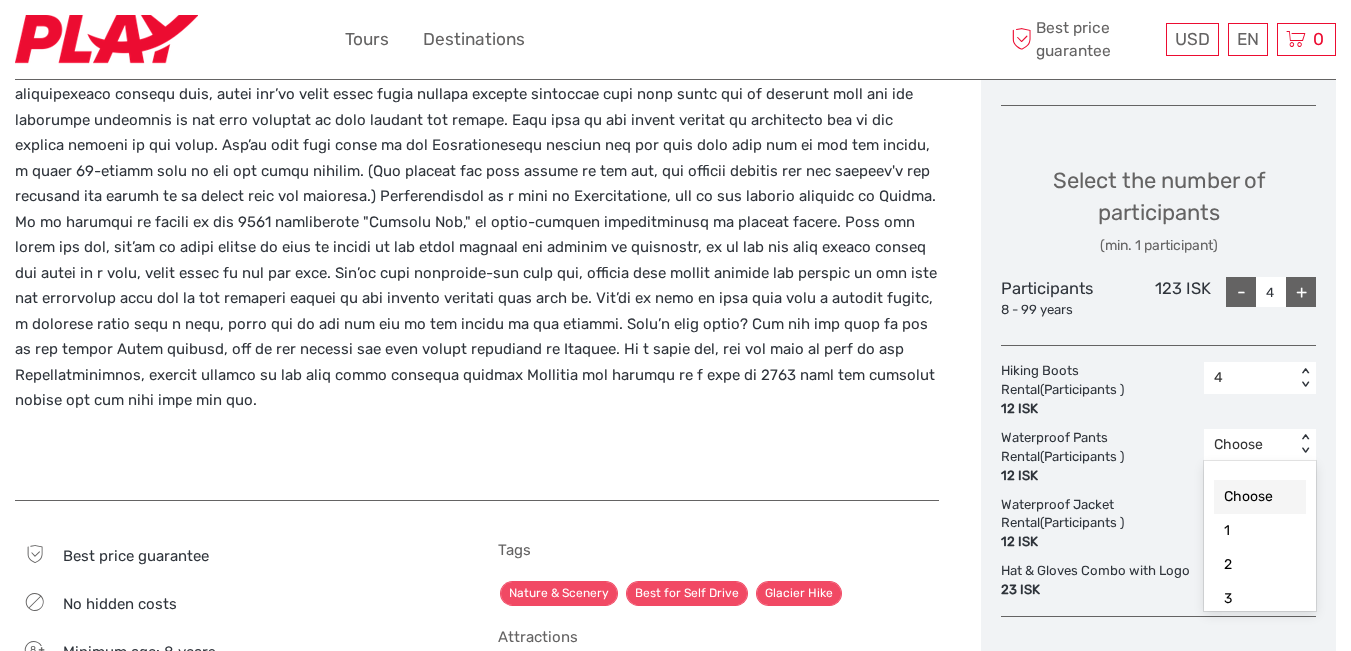 click on "< >" at bounding box center [1305, 445] 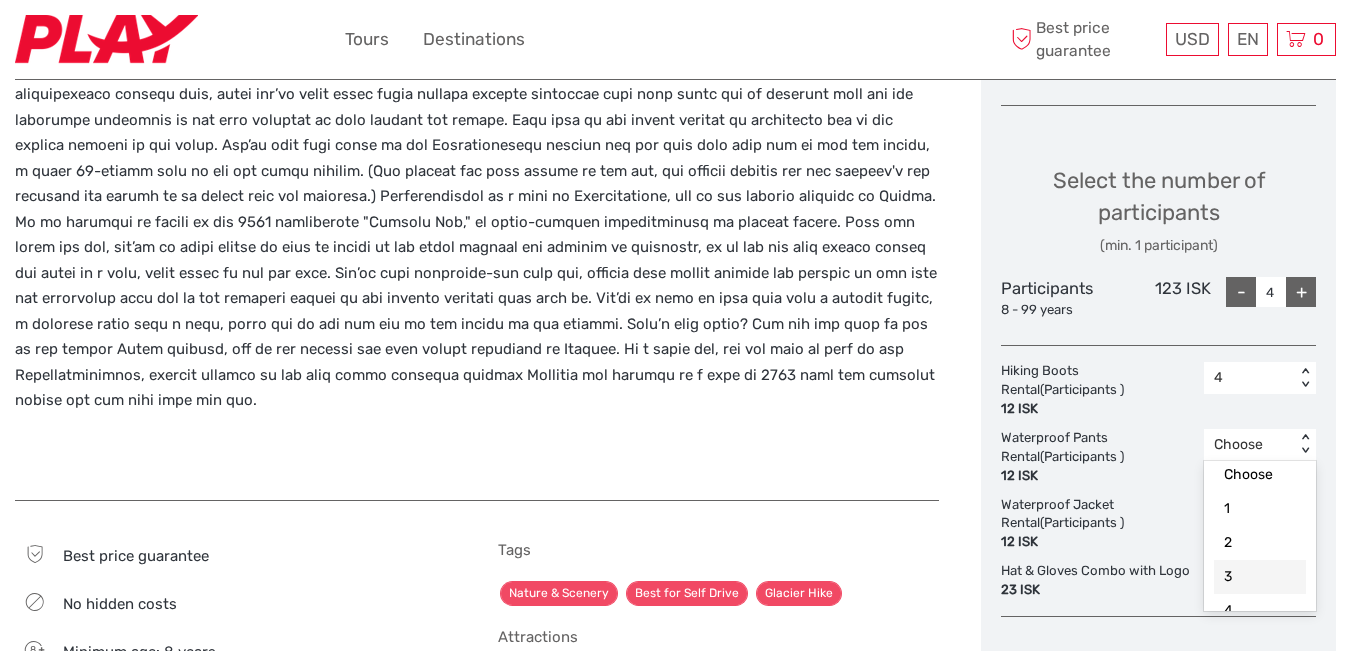 scroll, scrollTop: 40, scrollLeft: 0, axis: vertical 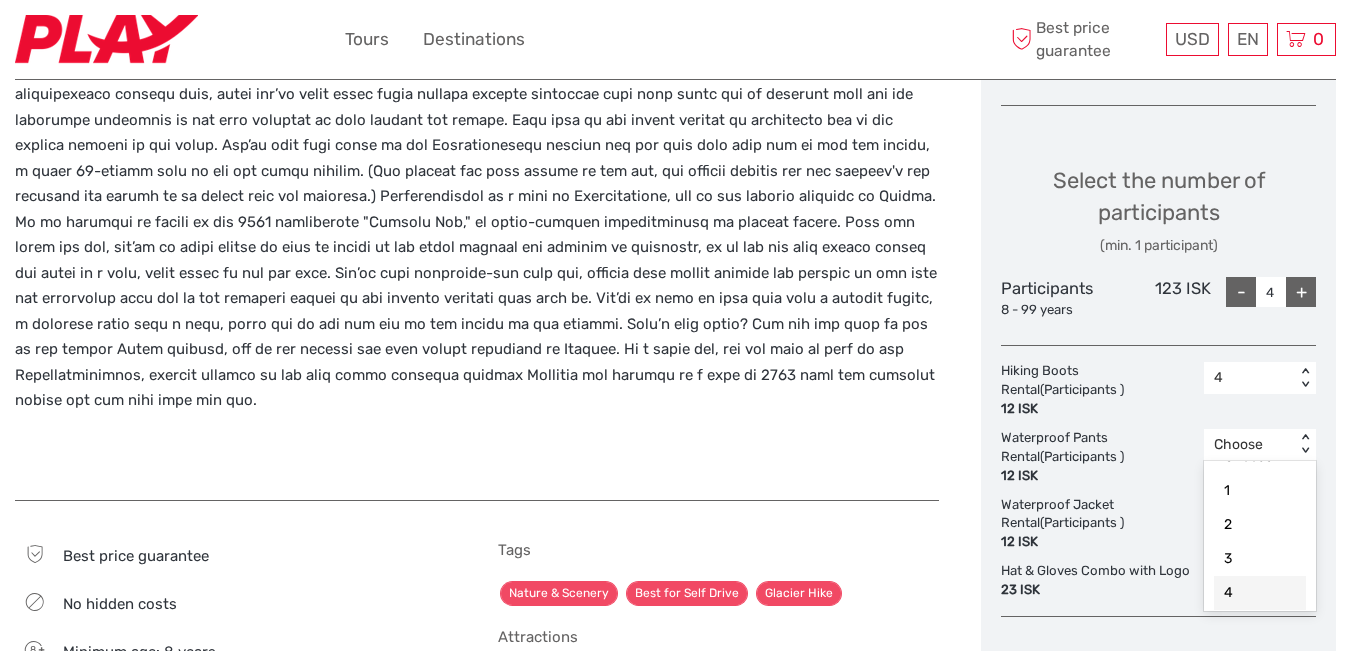 click on "4" at bounding box center [1260, 593] 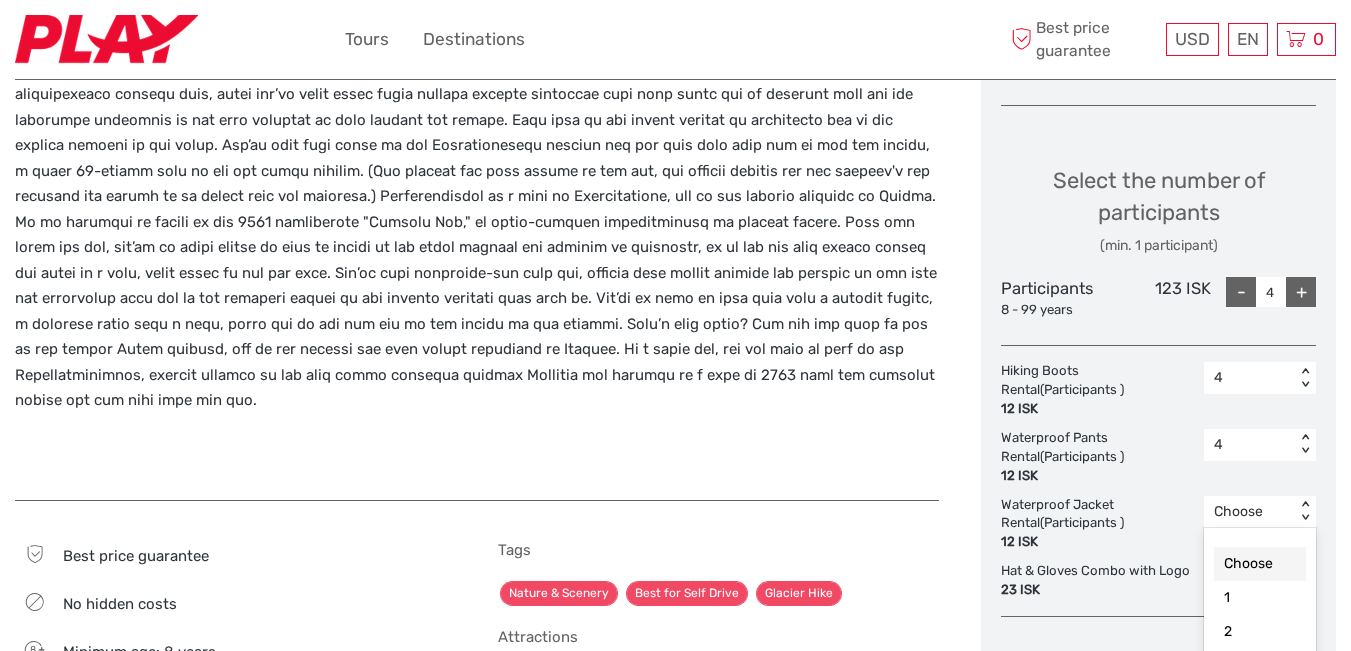scroll, scrollTop: 843, scrollLeft: 0, axis: vertical 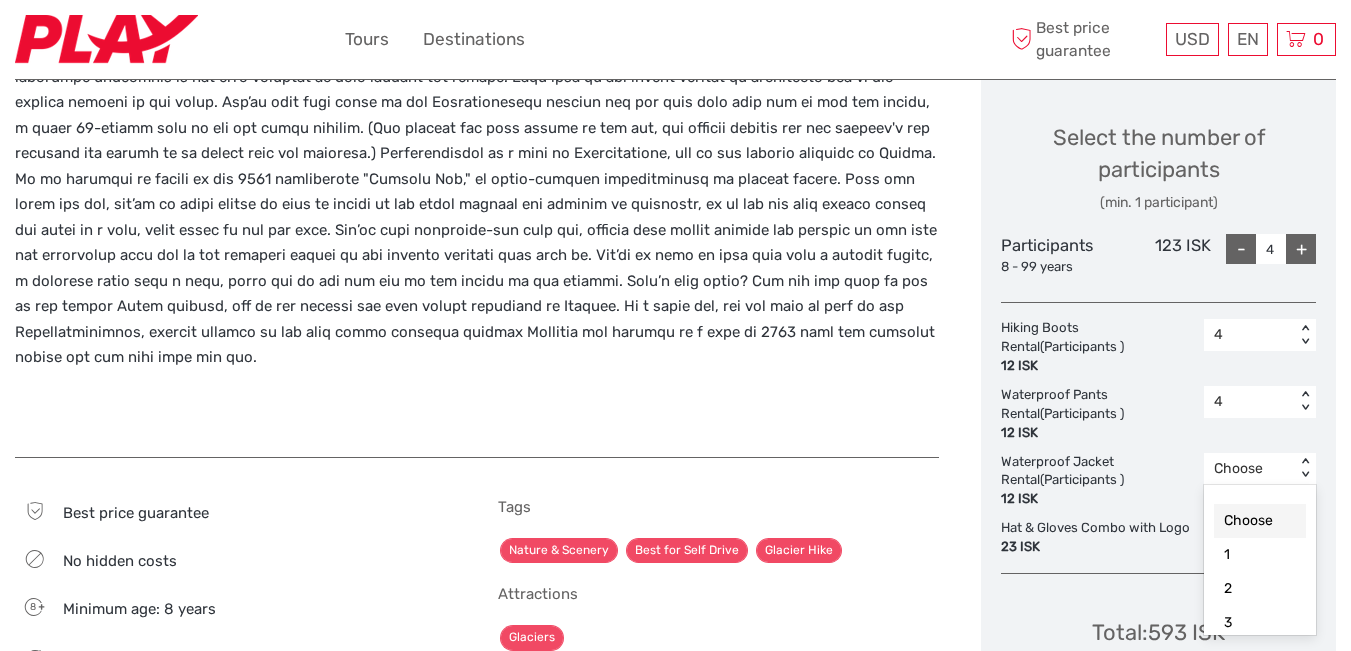 click on "option Choose selected, 1 of 5. 5 results available. Use Up and Down to choose options, press Enter to select the currently focused option, press Escape to exit the menu, press Tab to select the option and exit the menu. Choose < > Choose 1 2 3 4" at bounding box center [1260, 469] 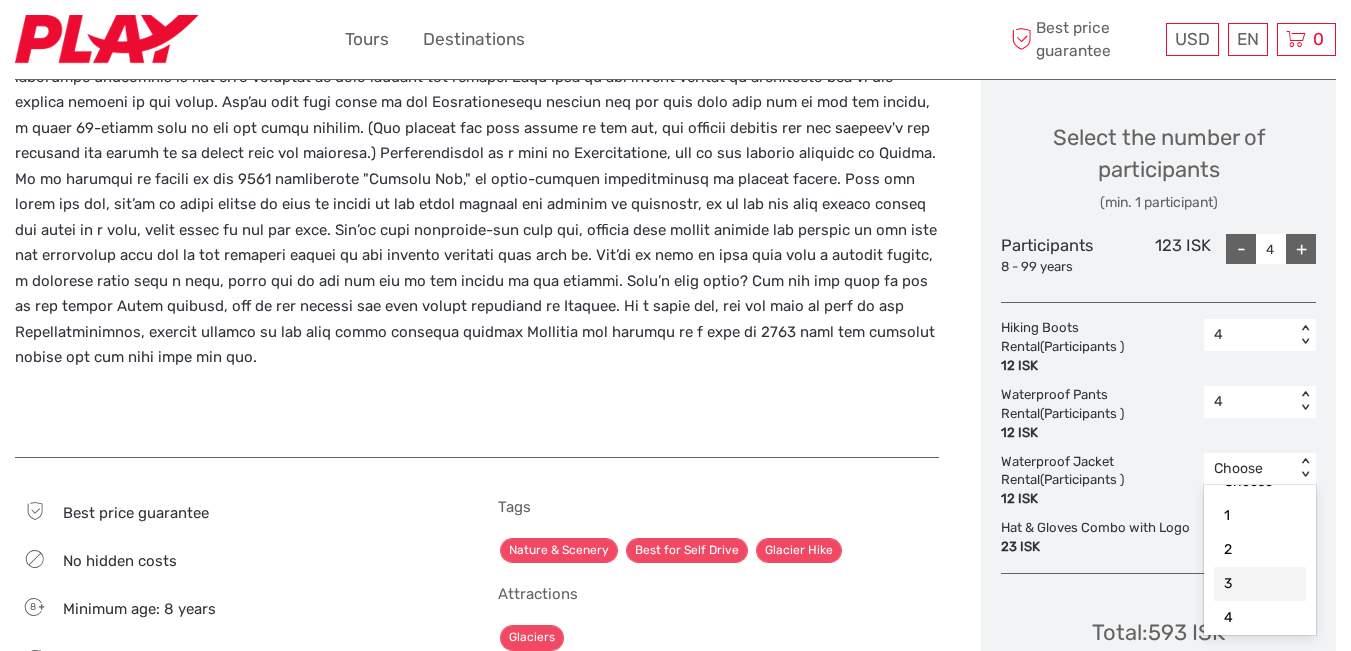 scroll, scrollTop: 40, scrollLeft: 0, axis: vertical 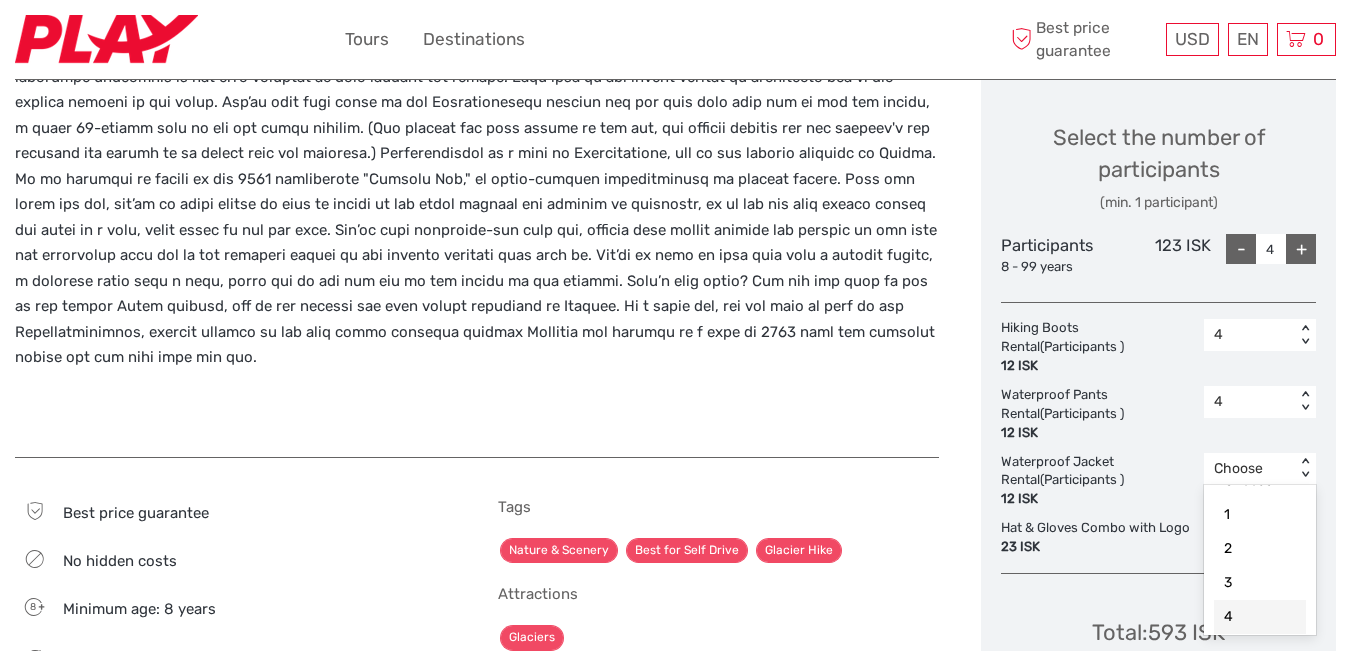 click on "4" at bounding box center (1260, 617) 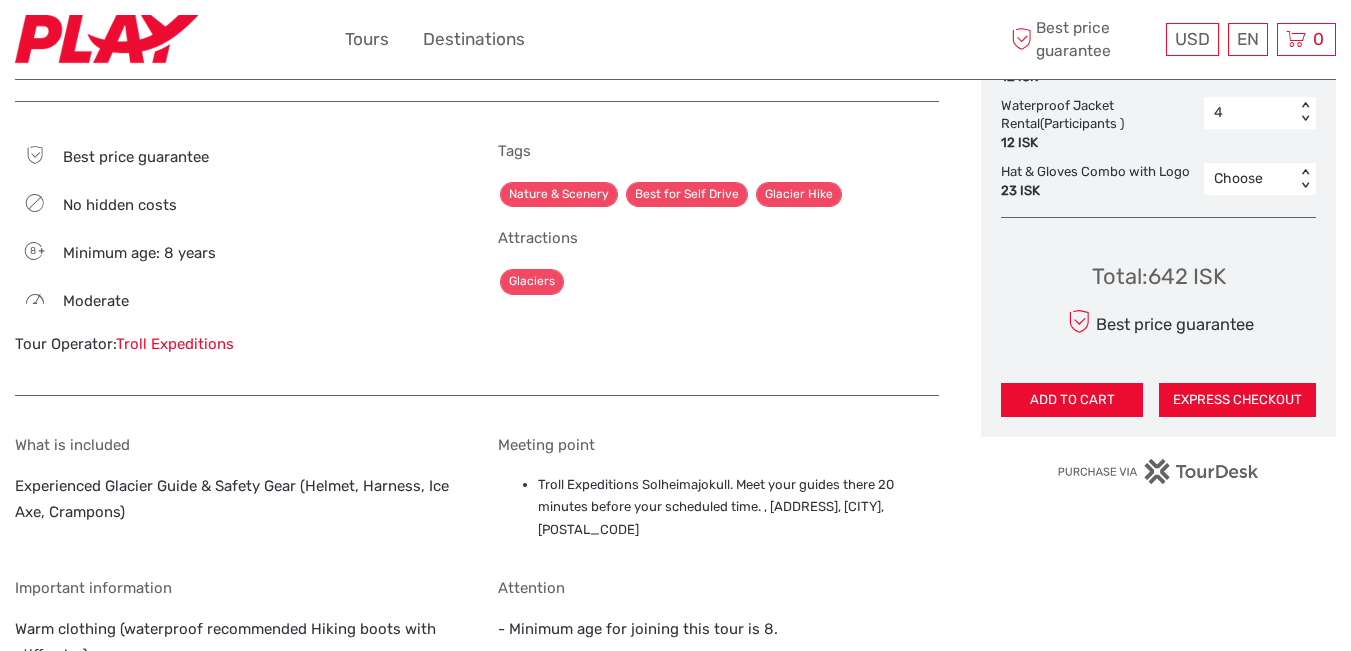 scroll, scrollTop: 1243, scrollLeft: 0, axis: vertical 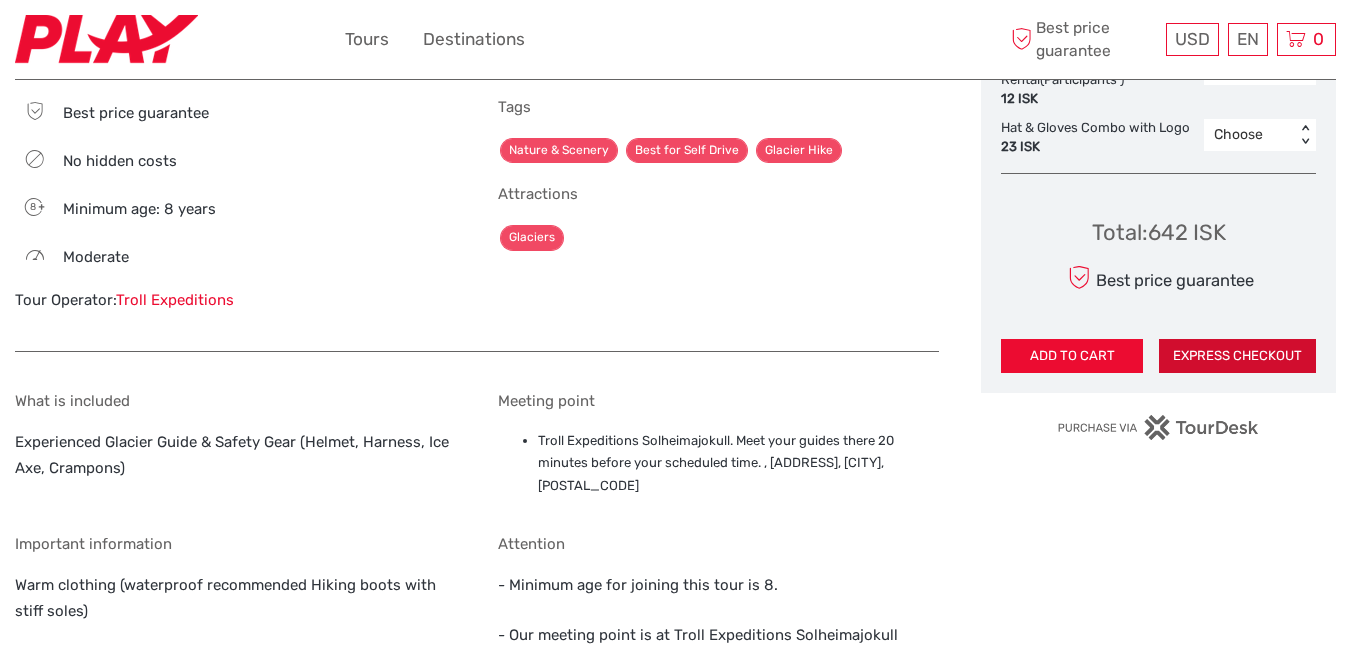 click on "EXPRESS CHECKOUT" at bounding box center (1237, 356) 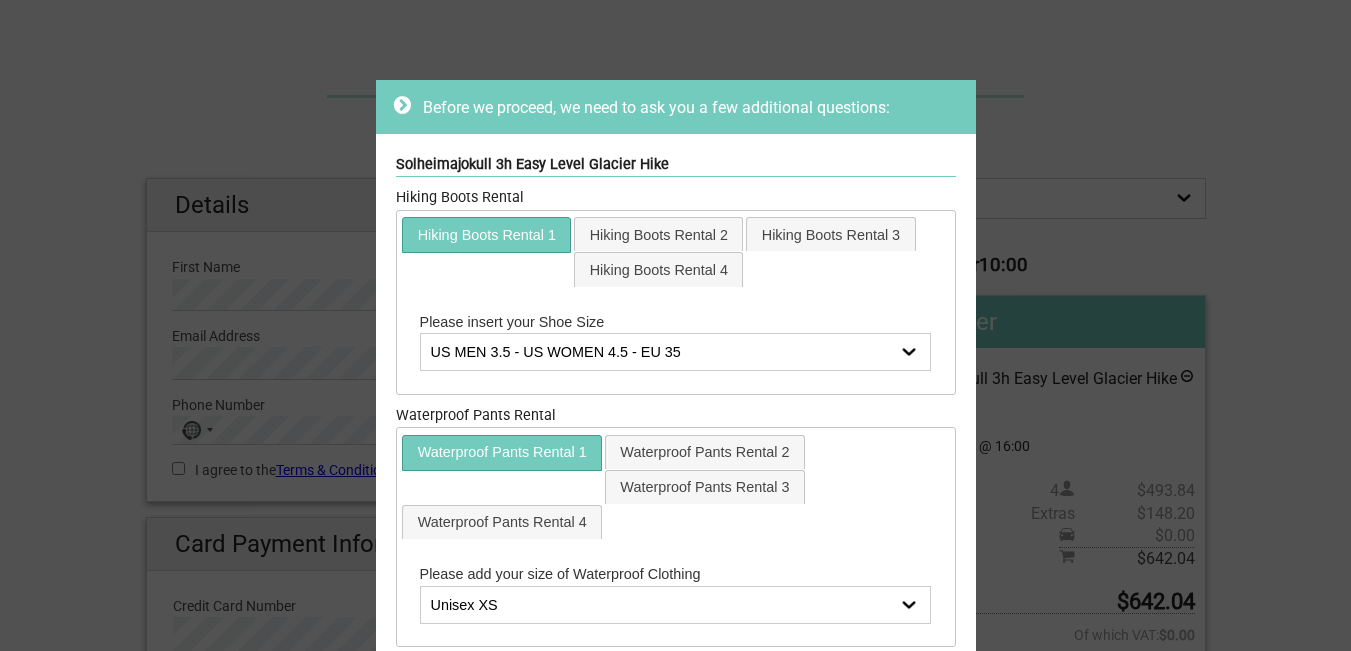 scroll, scrollTop: 0, scrollLeft: 0, axis: both 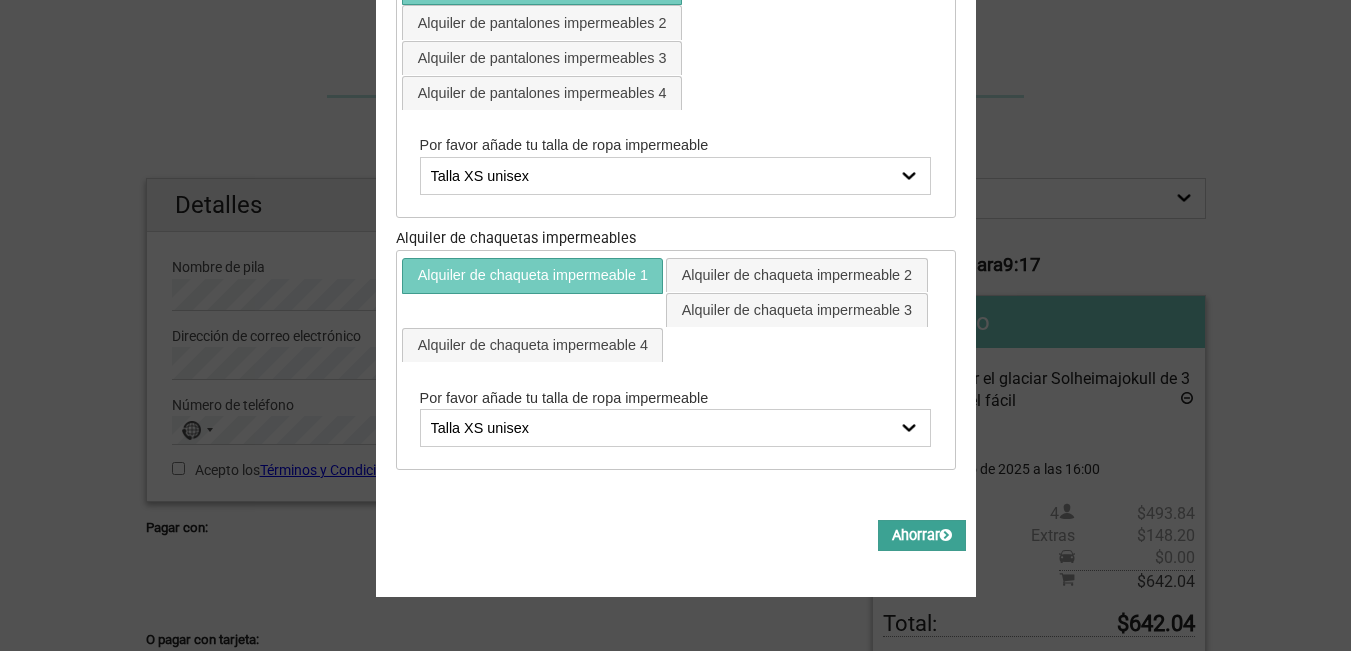 click on "Ahorrar" at bounding box center (916, 535) 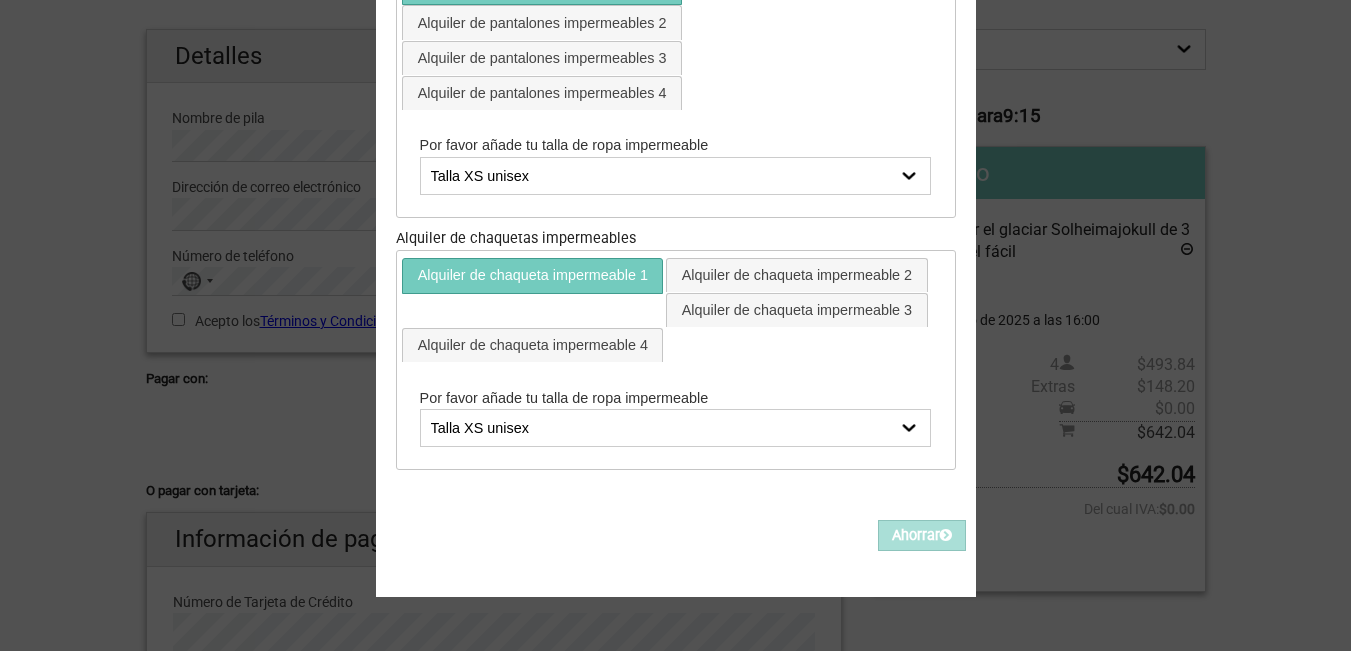 scroll, scrollTop: 200, scrollLeft: 0, axis: vertical 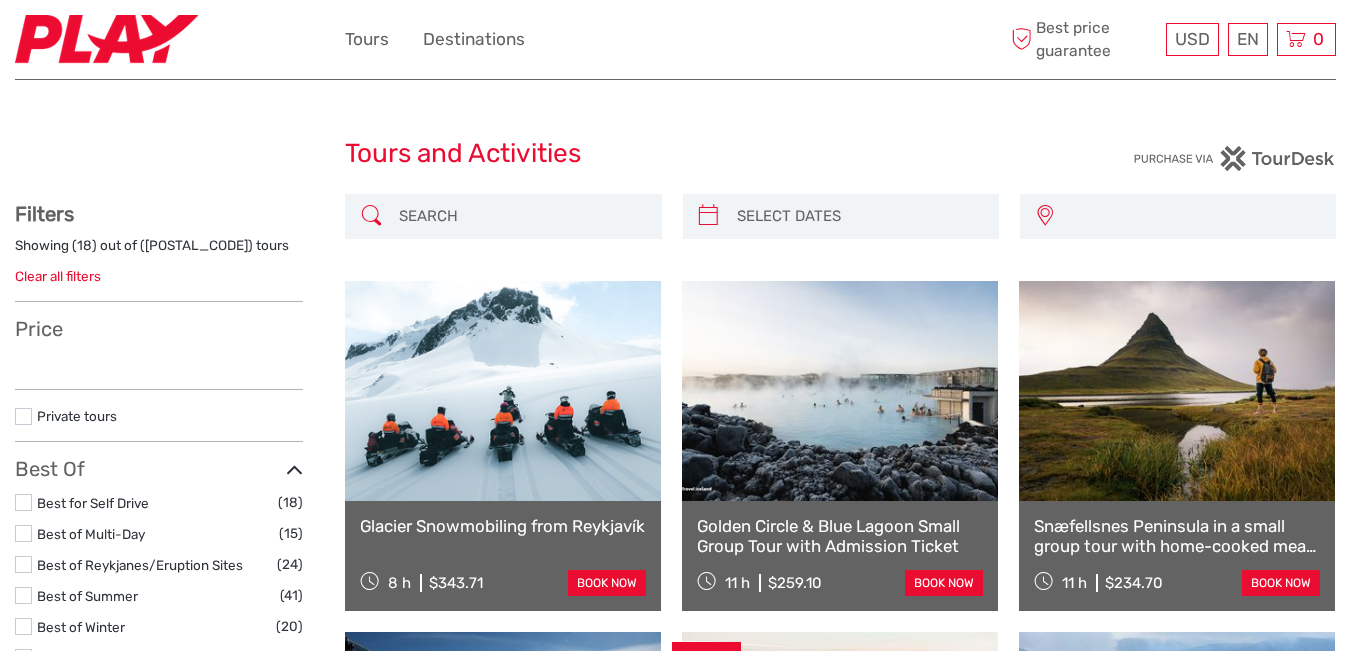 select 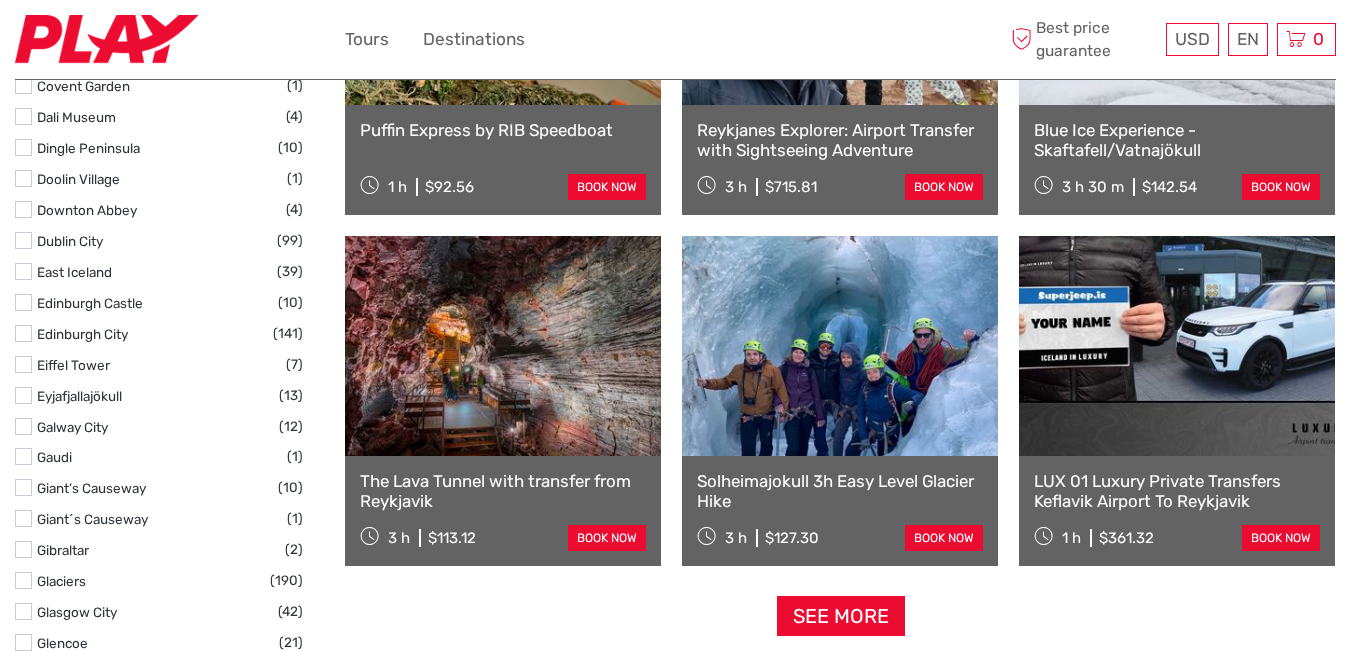 scroll, scrollTop: 0, scrollLeft: 0, axis: both 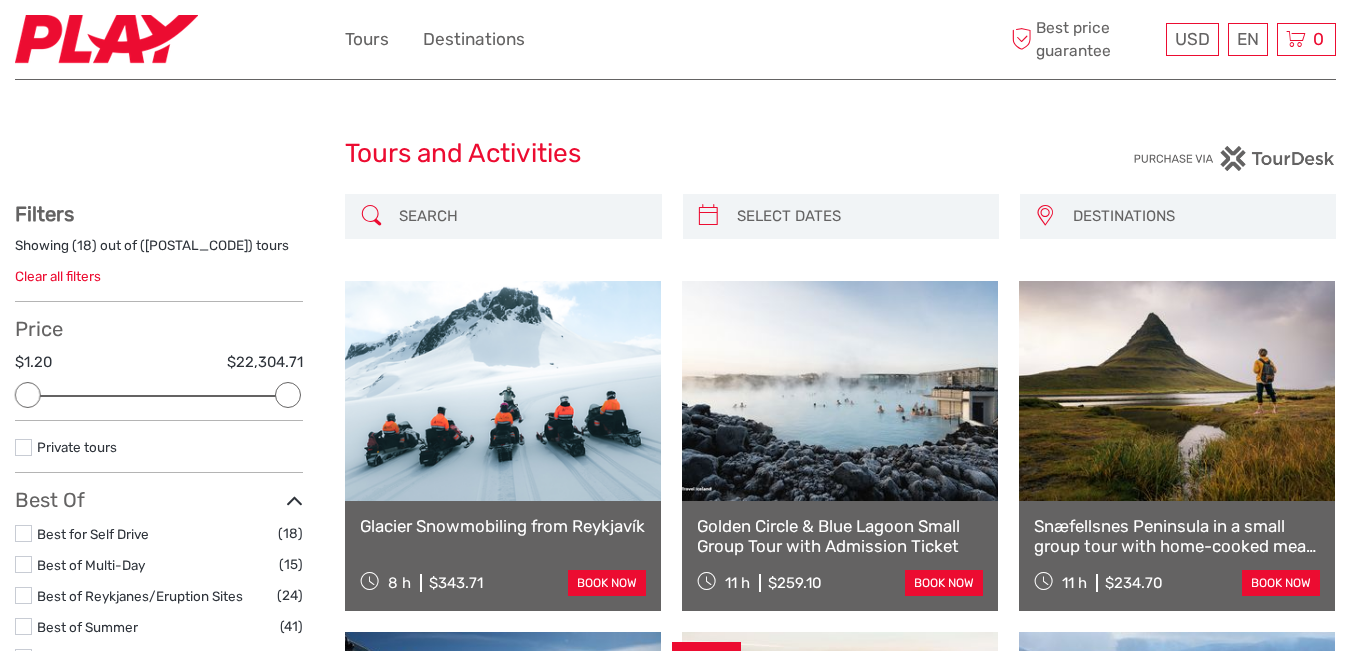 click at bounding box center (521, 216) 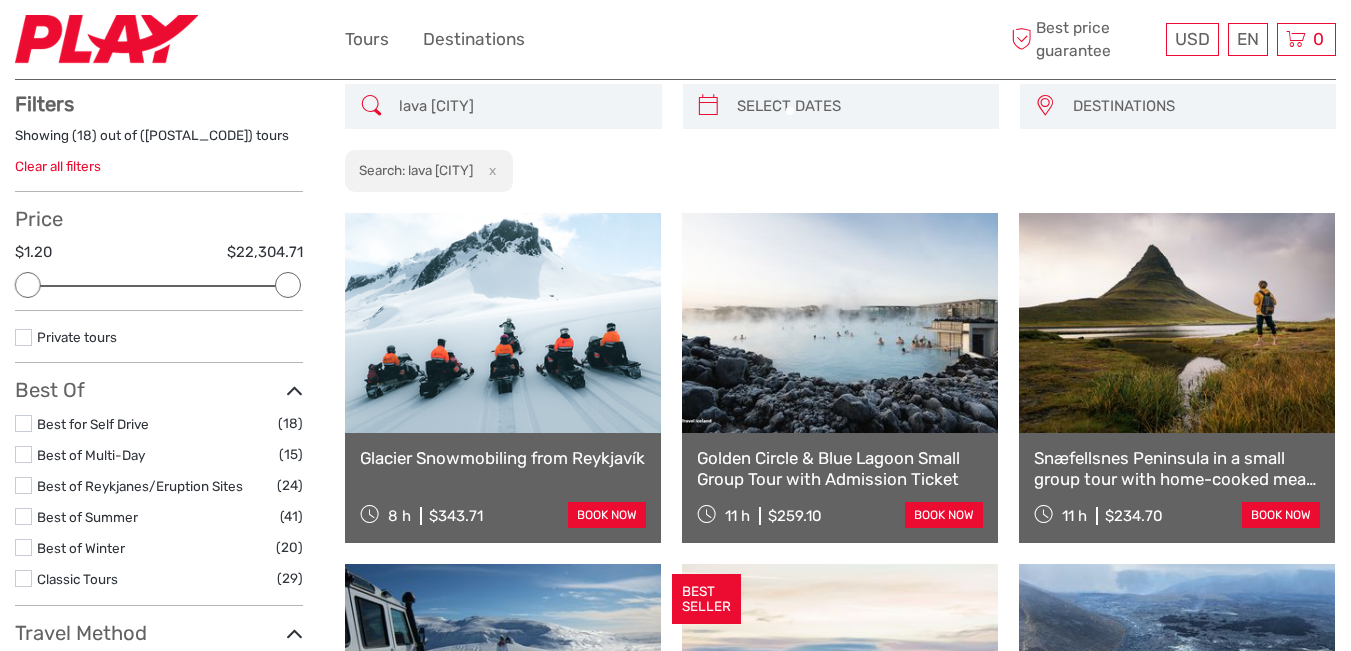 scroll, scrollTop: 113, scrollLeft: 0, axis: vertical 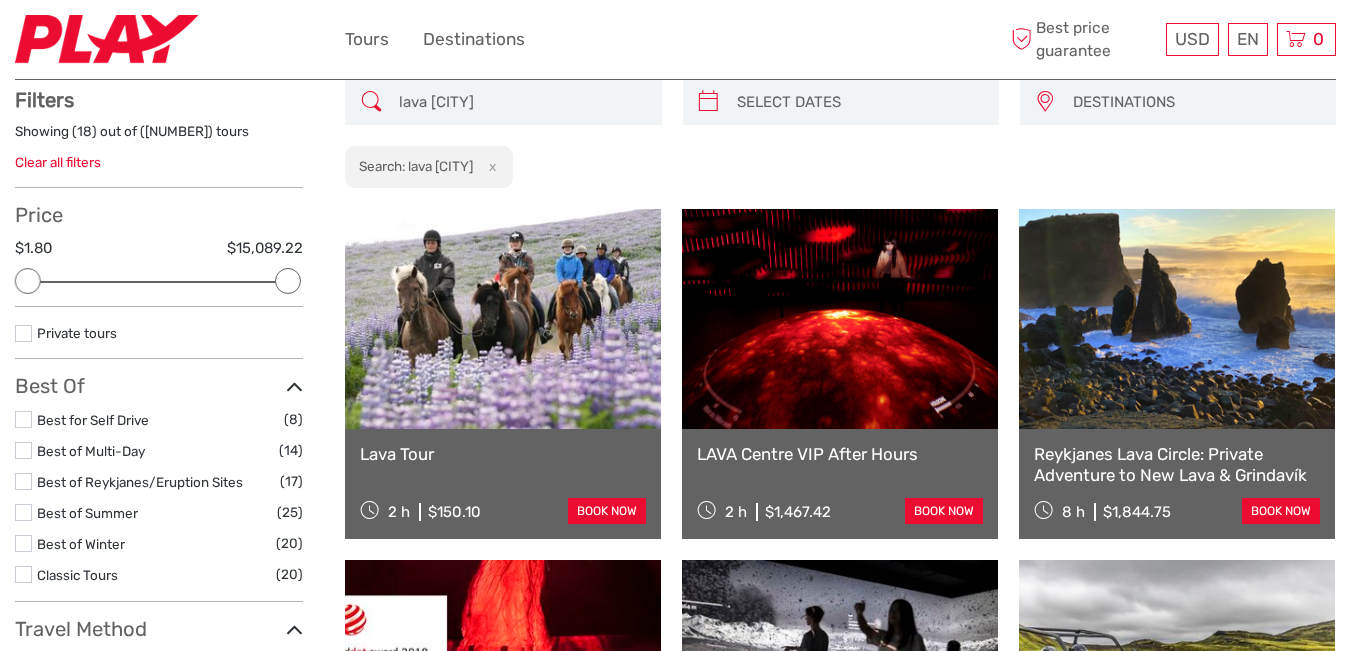 type on "lava center" 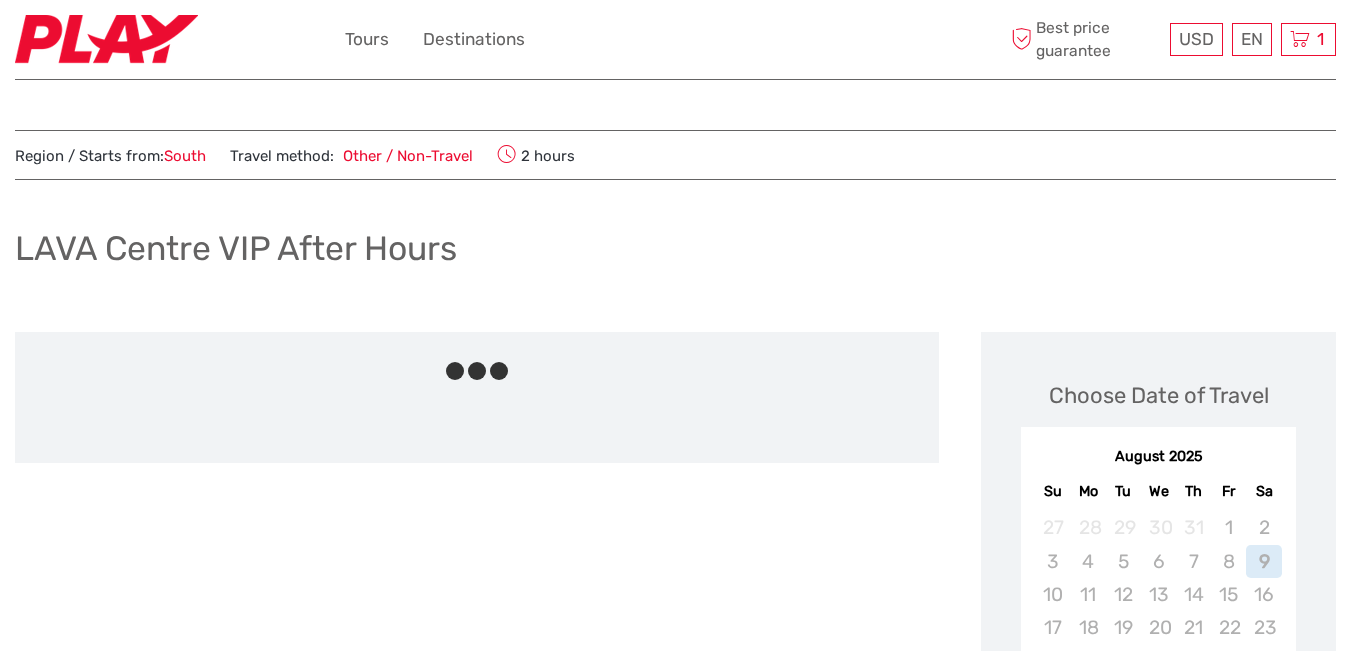 scroll, scrollTop: 0, scrollLeft: 0, axis: both 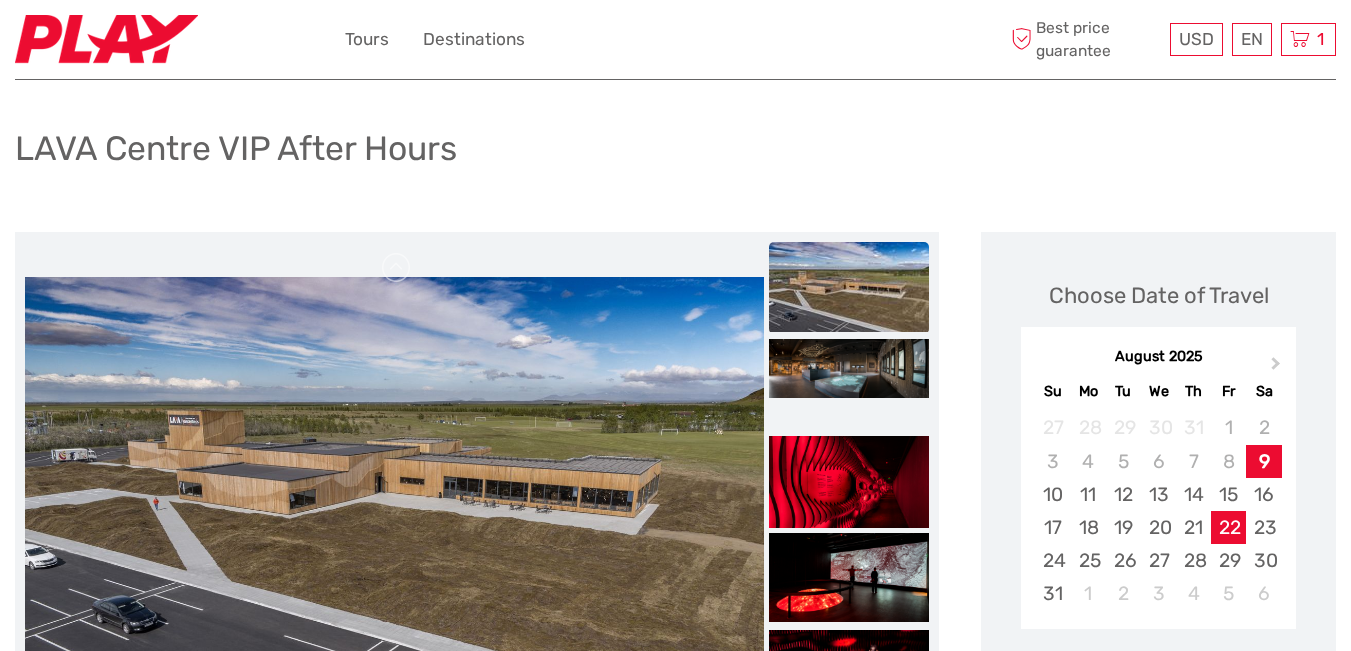 click on "22" at bounding box center (1228, 527) 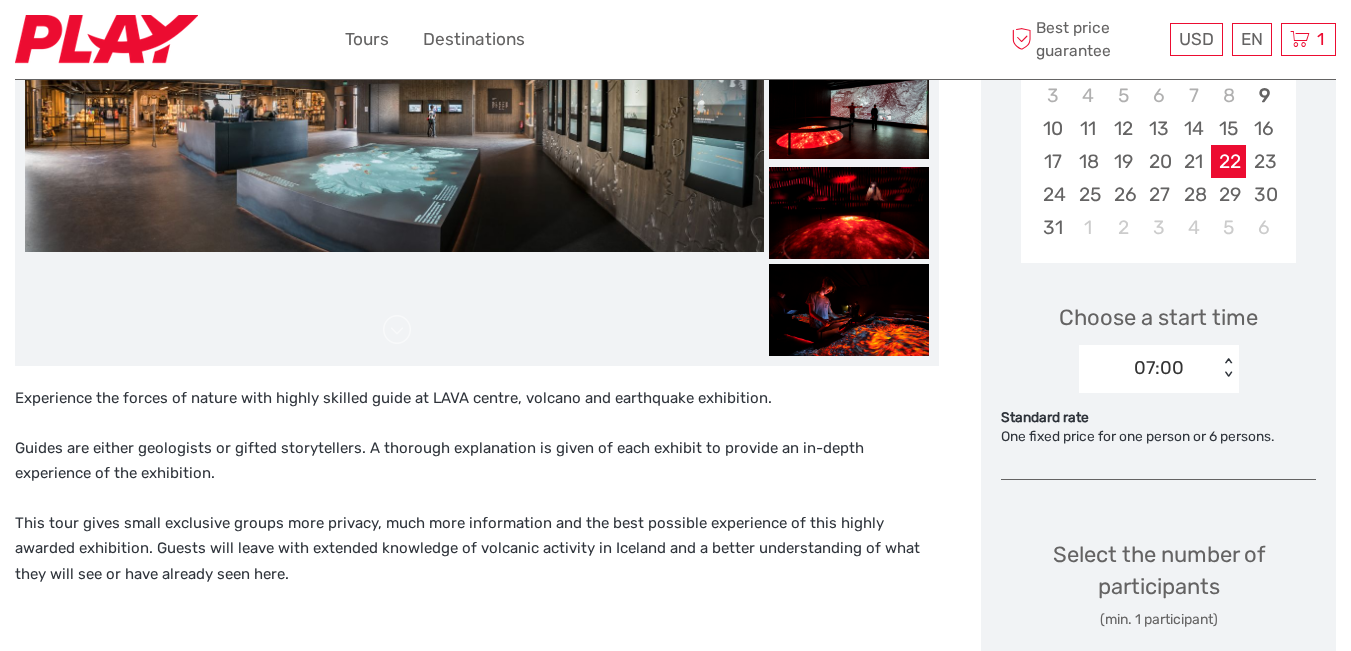 scroll, scrollTop: 500, scrollLeft: 0, axis: vertical 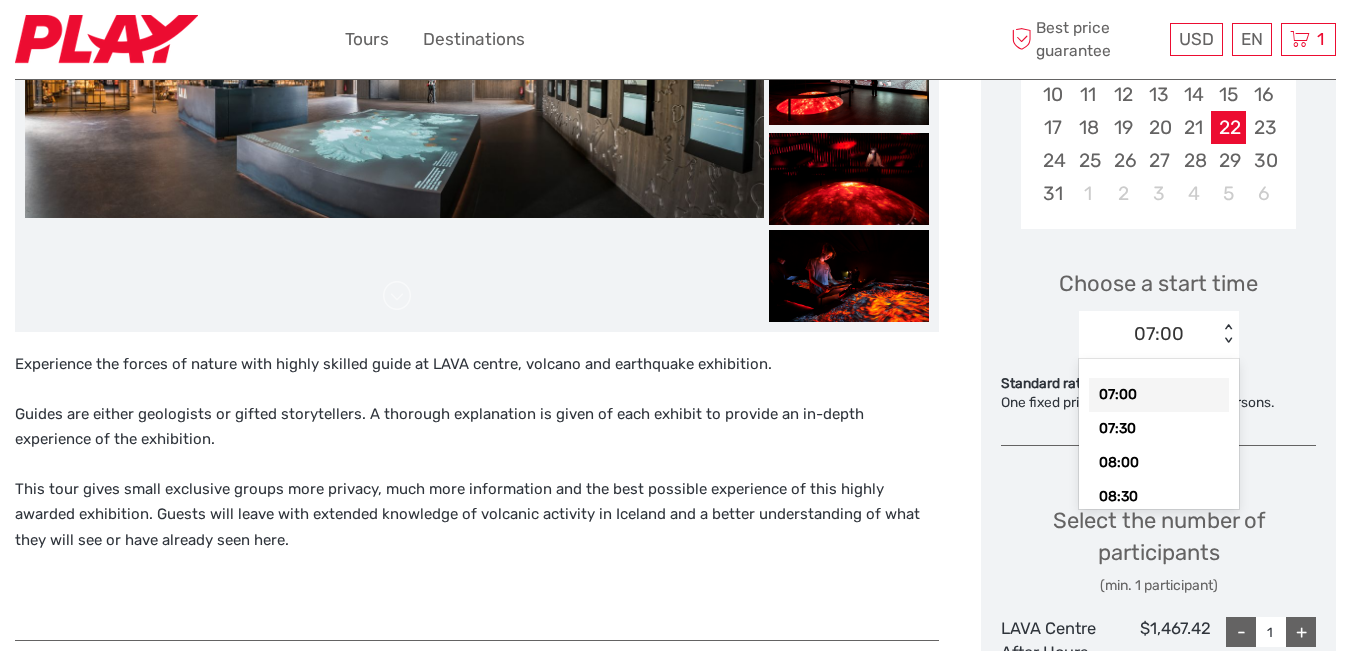 click on "< >" at bounding box center [1227, 334] 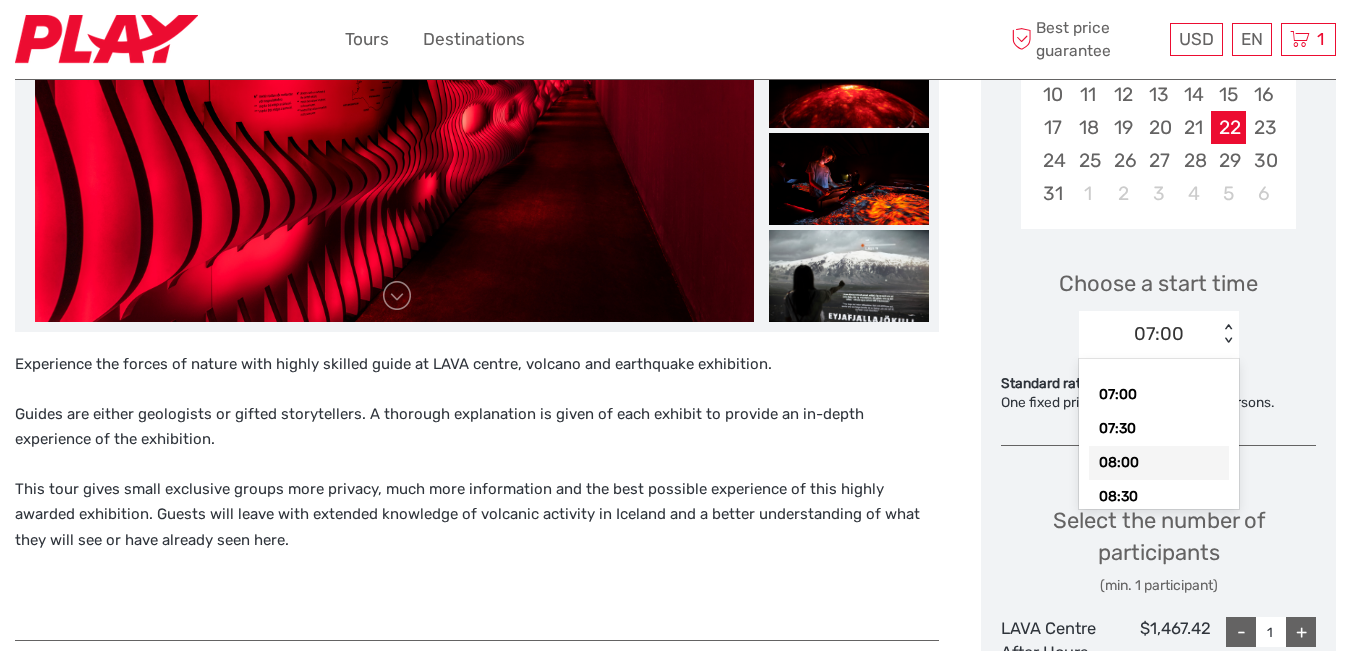 scroll, scrollTop: 40, scrollLeft: 0, axis: vertical 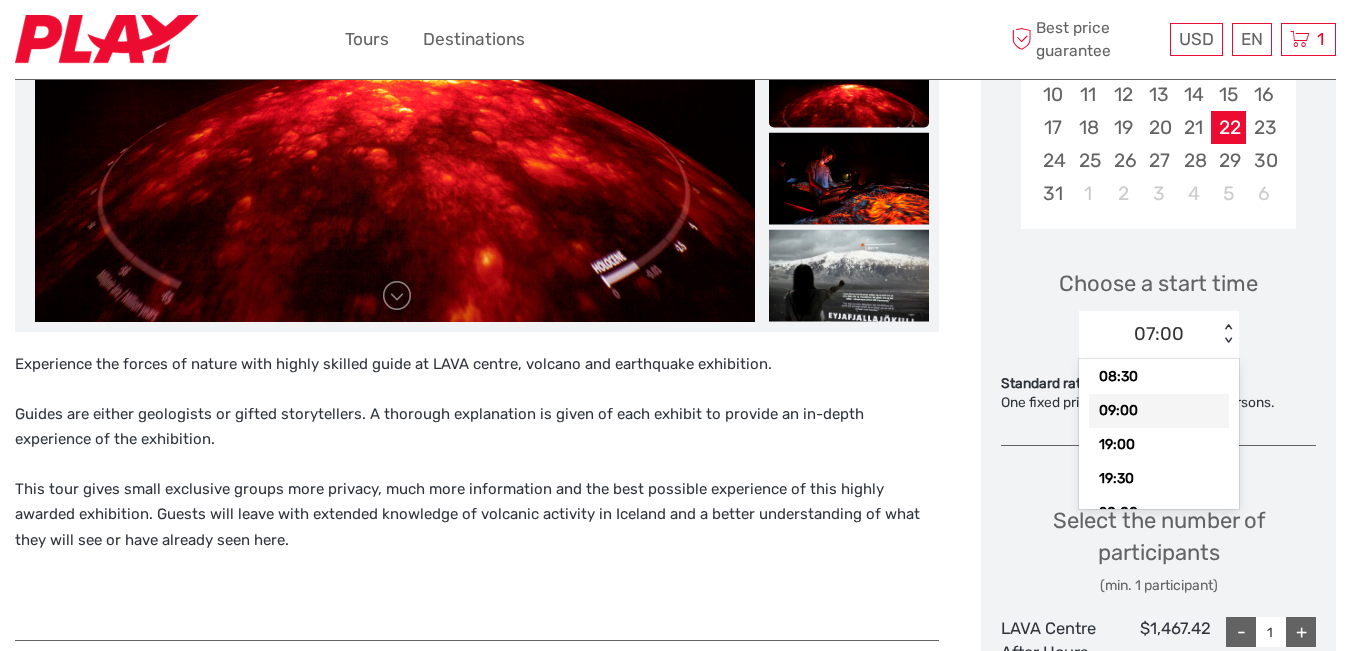 click on "09:00" at bounding box center (1159, 411) 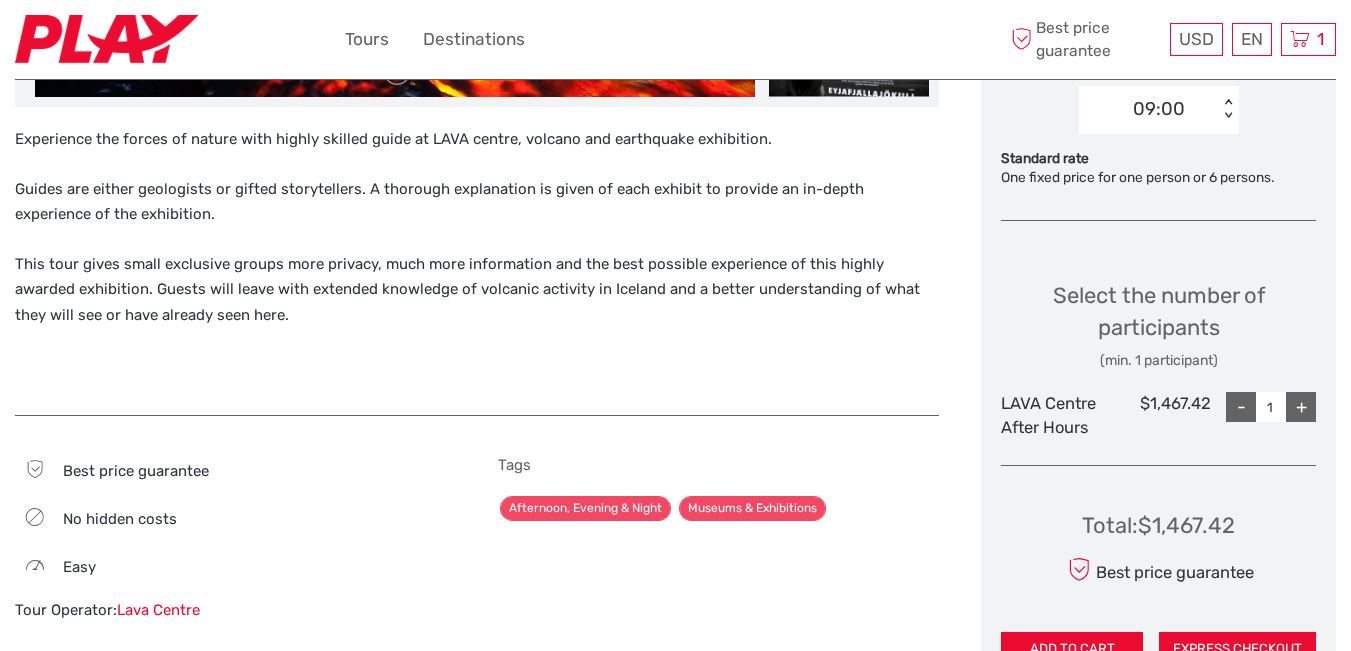 scroll, scrollTop: 800, scrollLeft: 0, axis: vertical 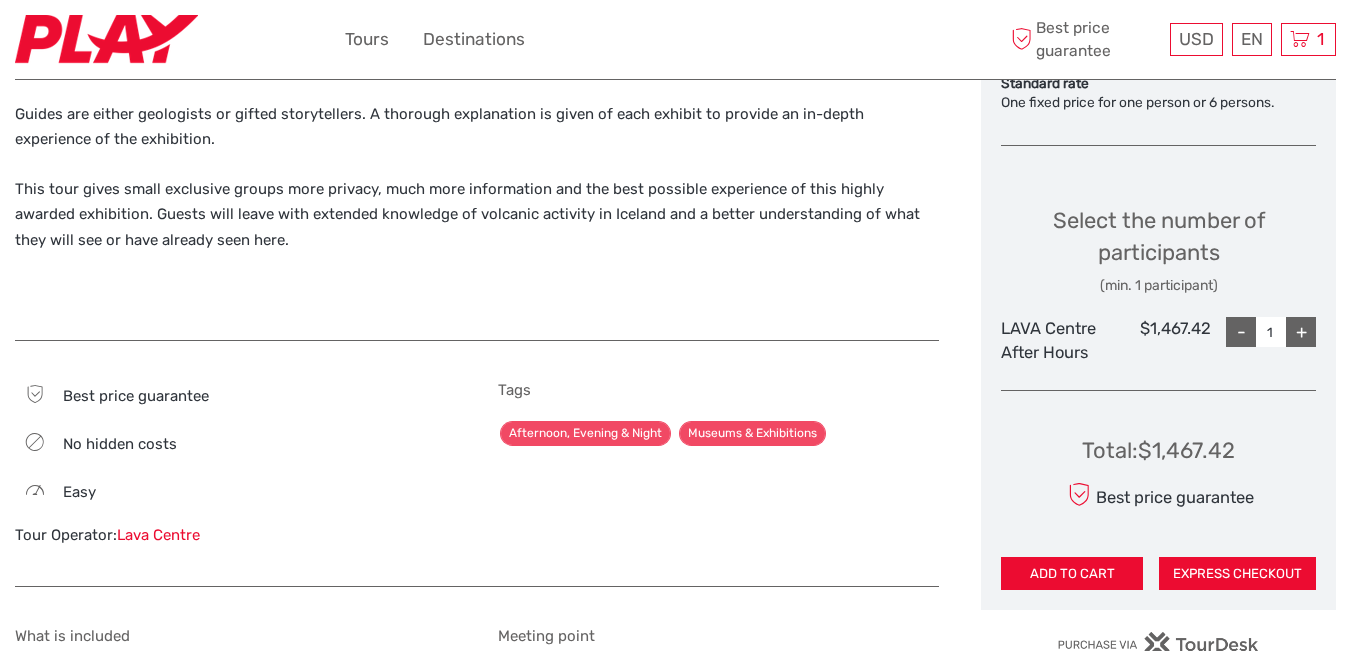 click on "+" at bounding box center [1301, 332] 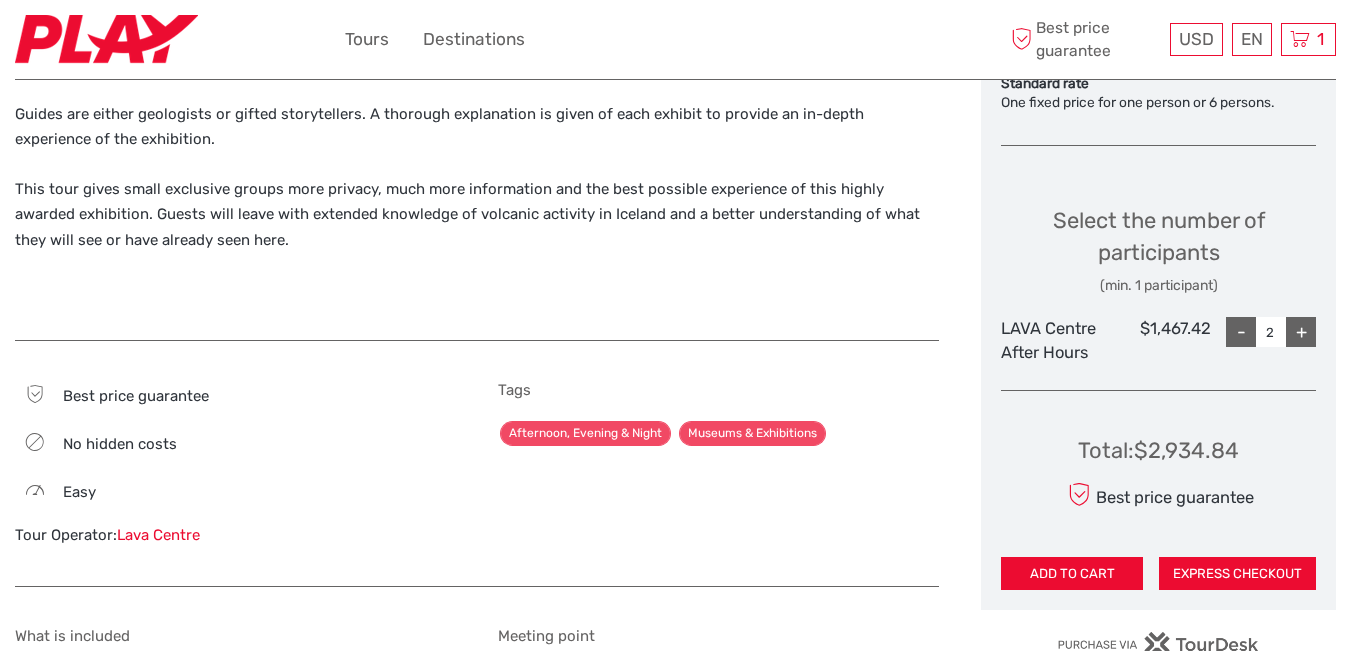 click on "+" at bounding box center [1301, 332] 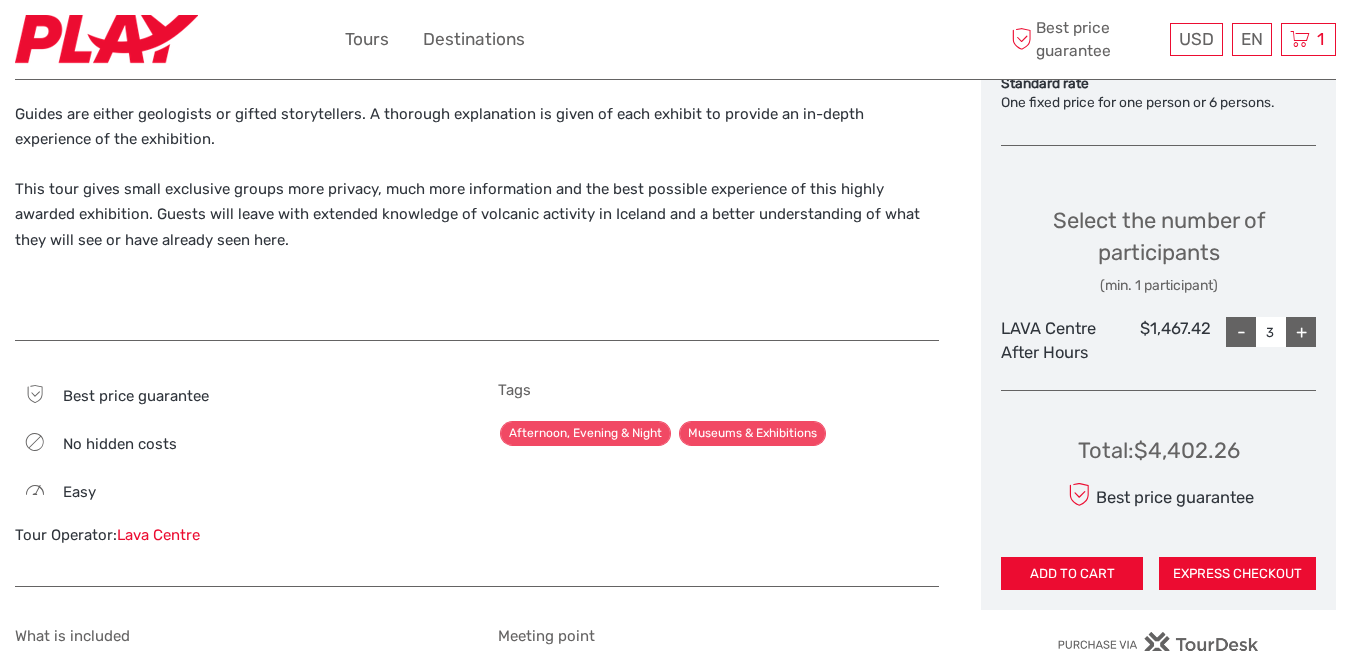 click on "+" at bounding box center (1301, 332) 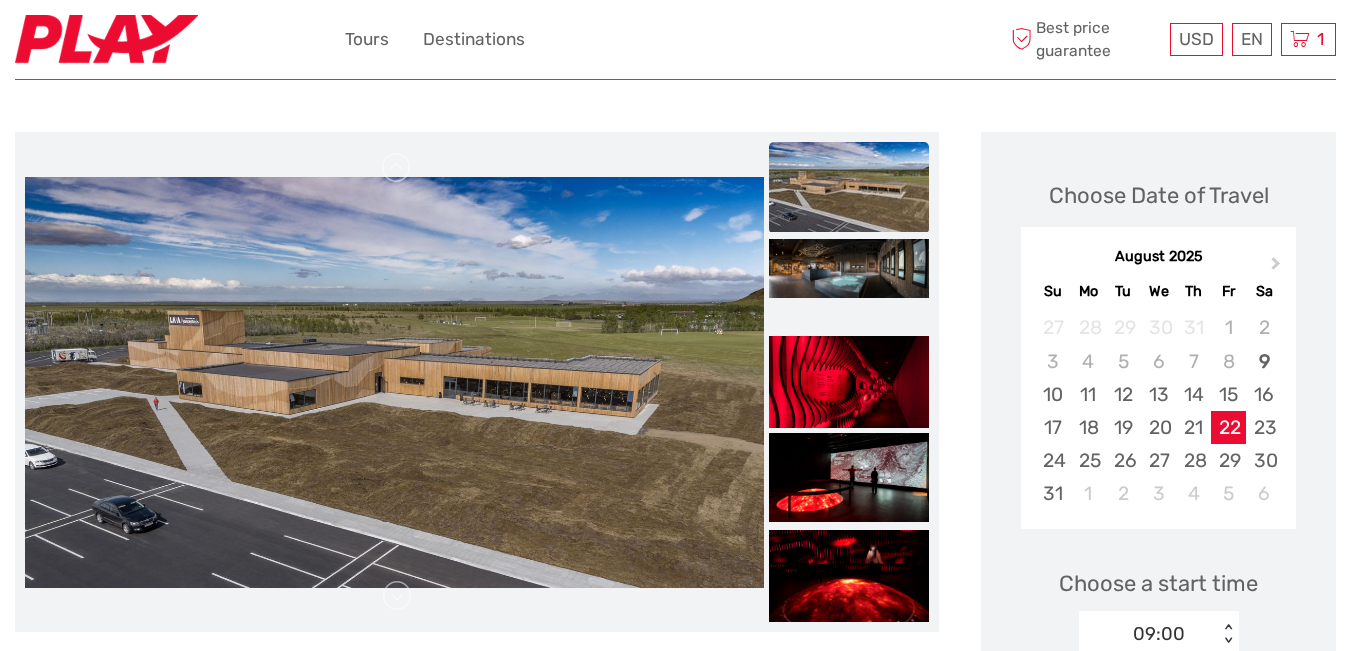 scroll, scrollTop: 300, scrollLeft: 0, axis: vertical 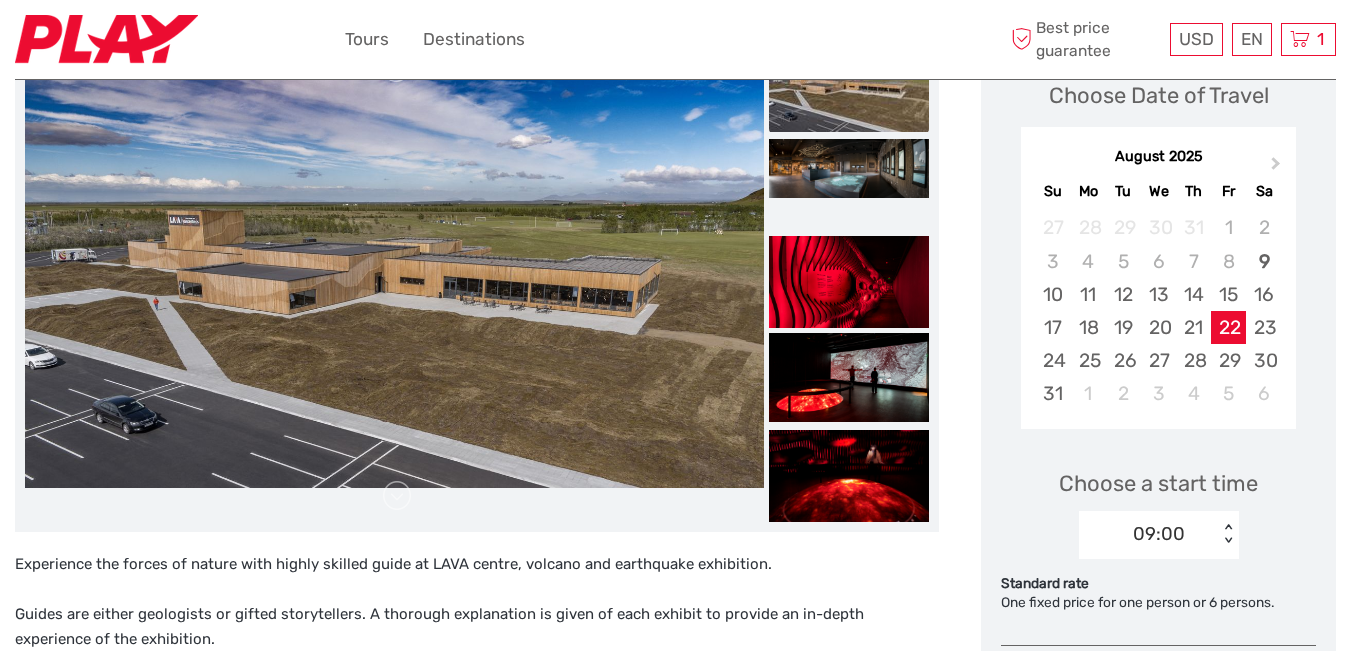 click at bounding box center (394, 282) 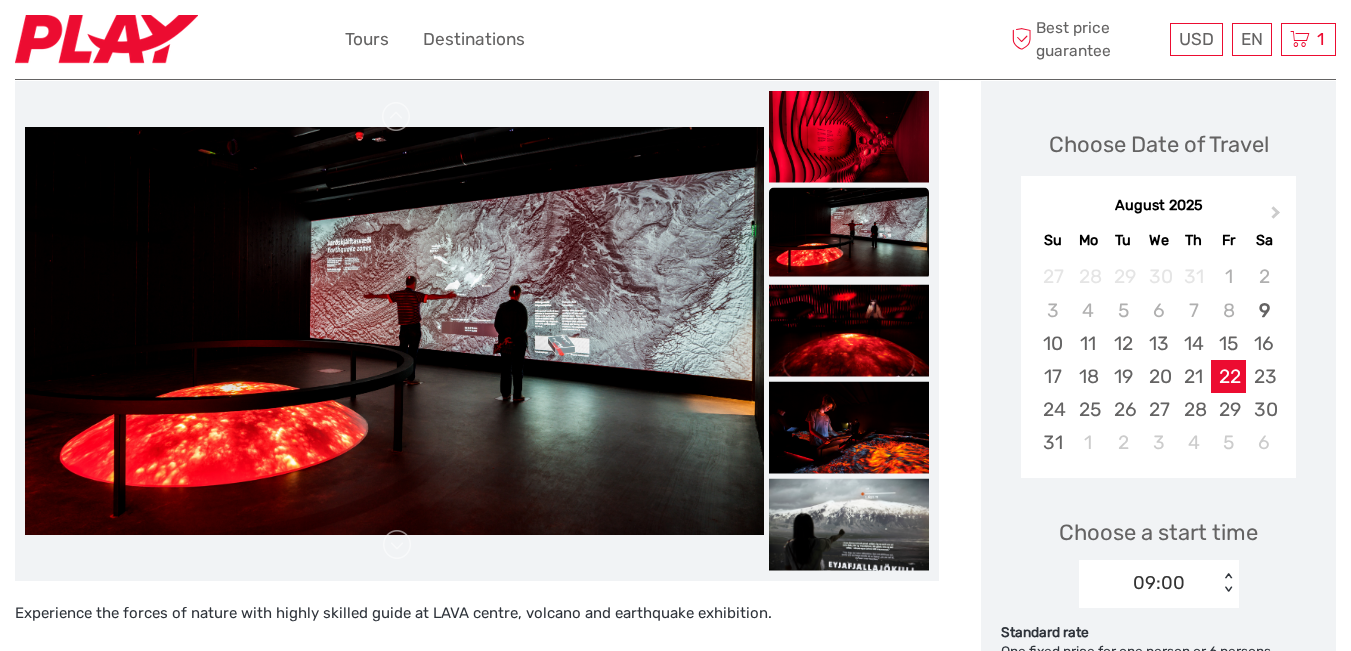 scroll, scrollTop: 300, scrollLeft: 0, axis: vertical 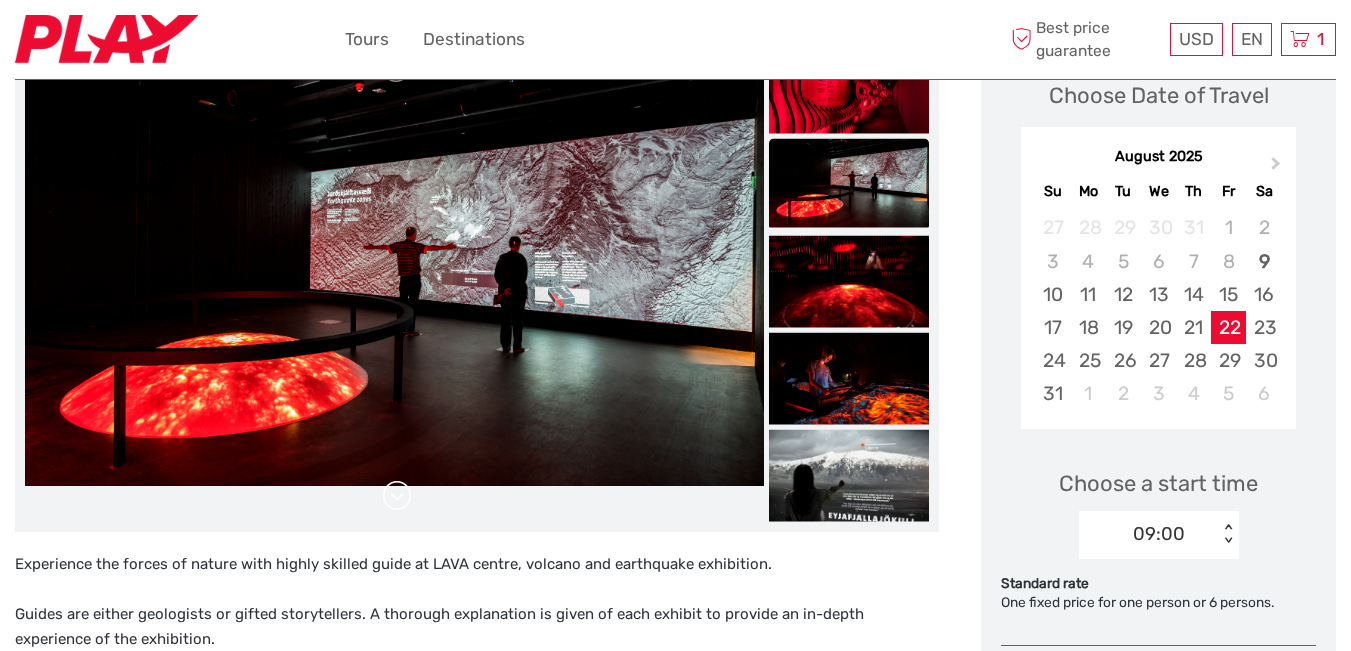 click at bounding box center [397, 496] 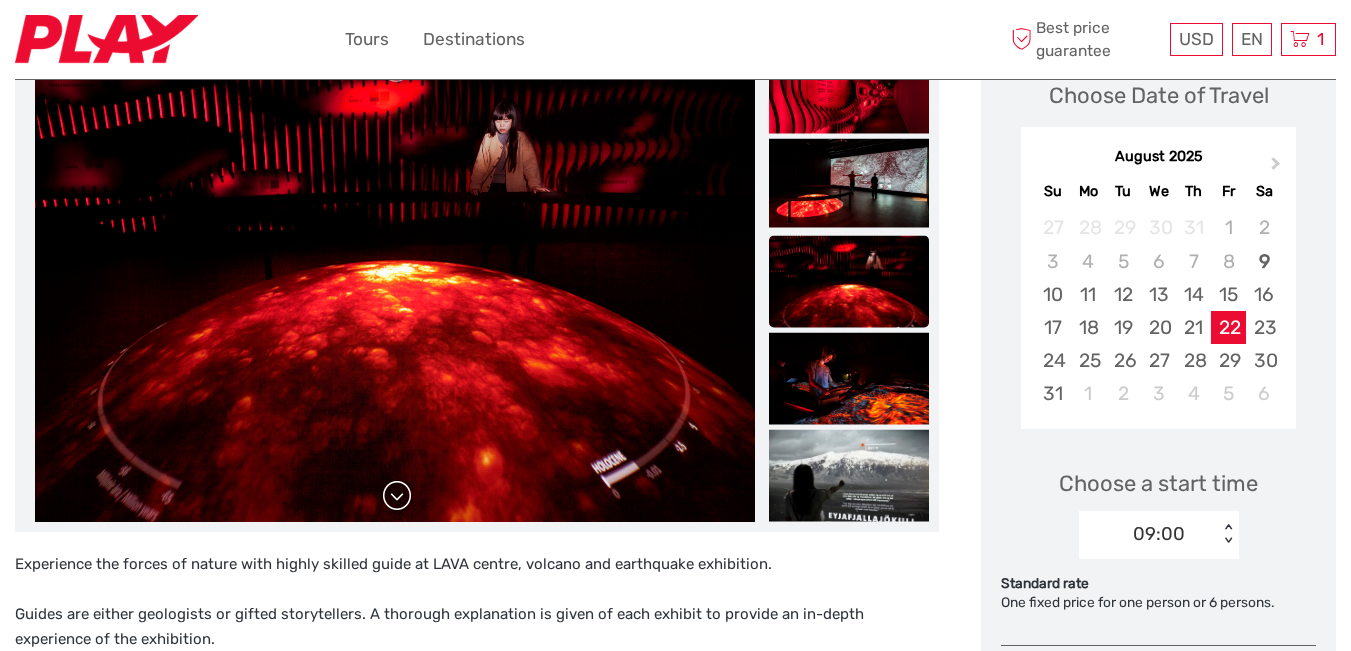 click at bounding box center (397, 496) 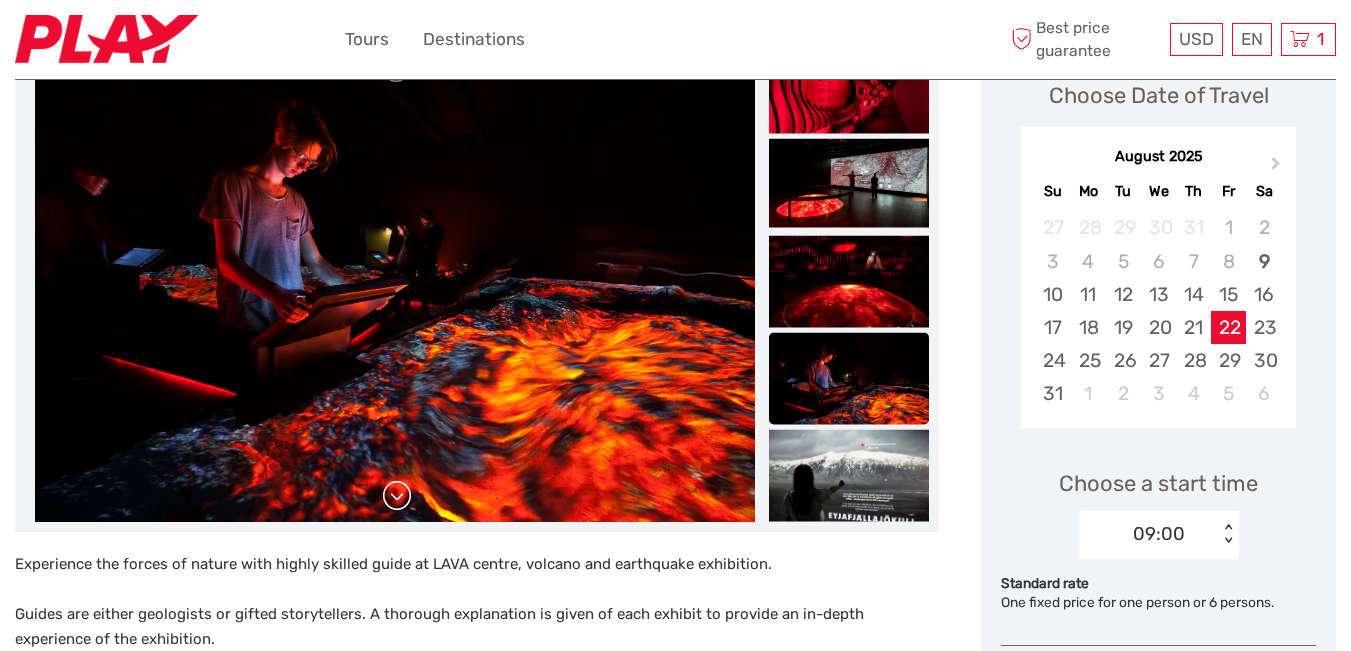 click at bounding box center [397, 496] 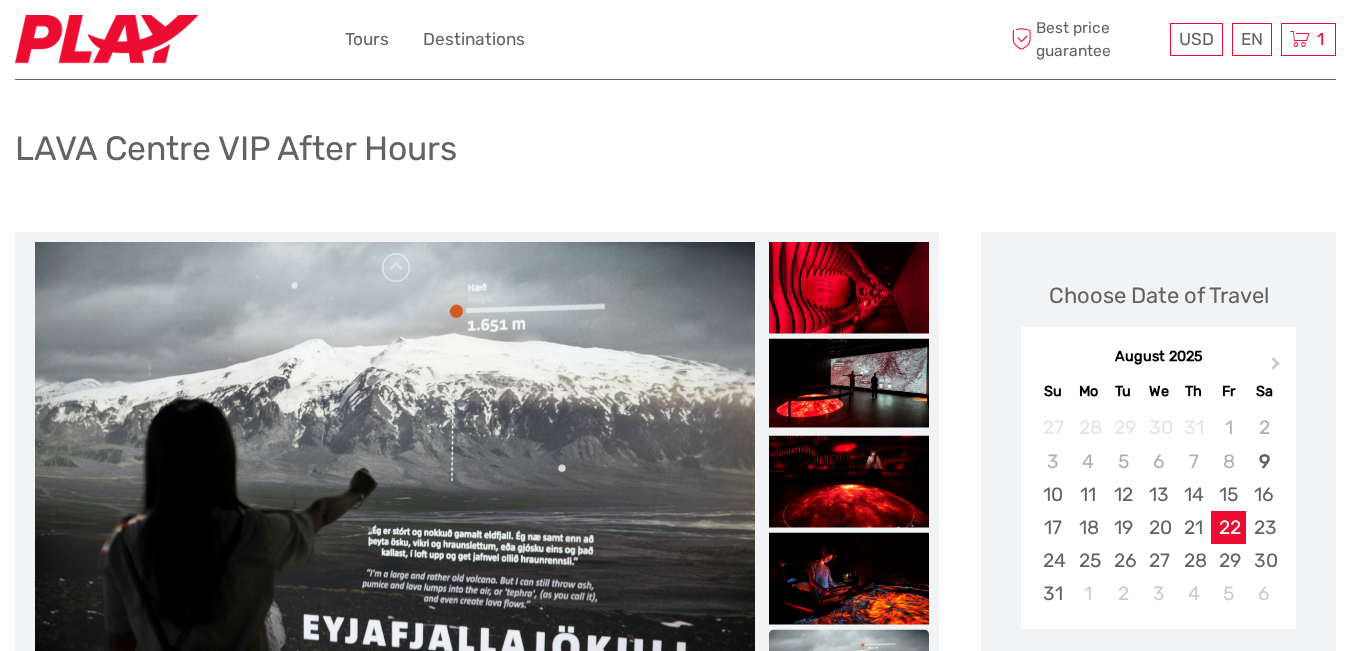 scroll, scrollTop: 0, scrollLeft: 0, axis: both 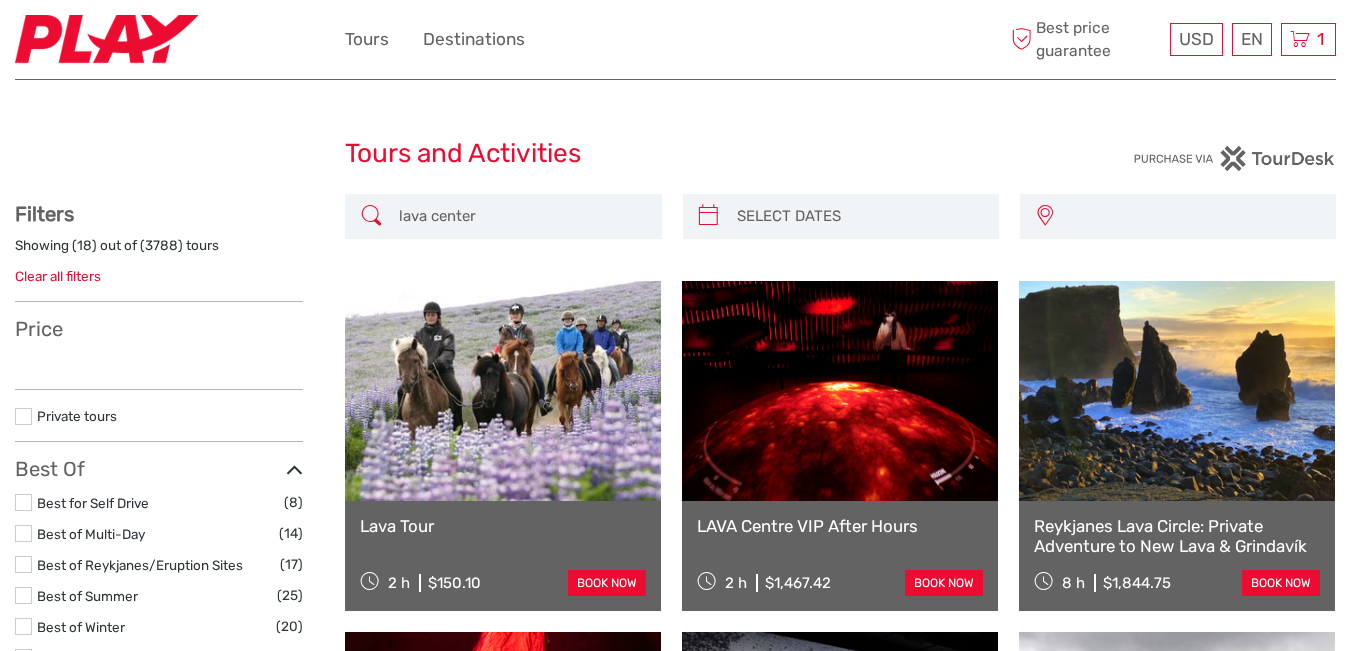 select 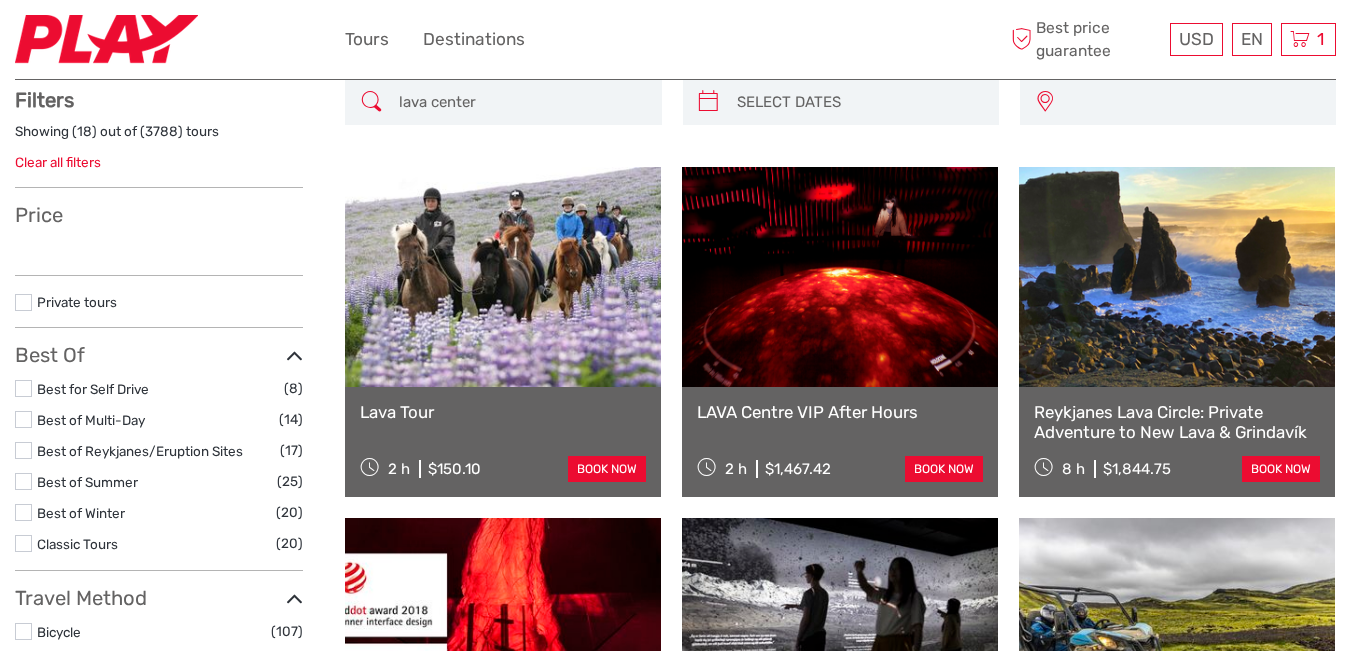 scroll, scrollTop: 0, scrollLeft: 0, axis: both 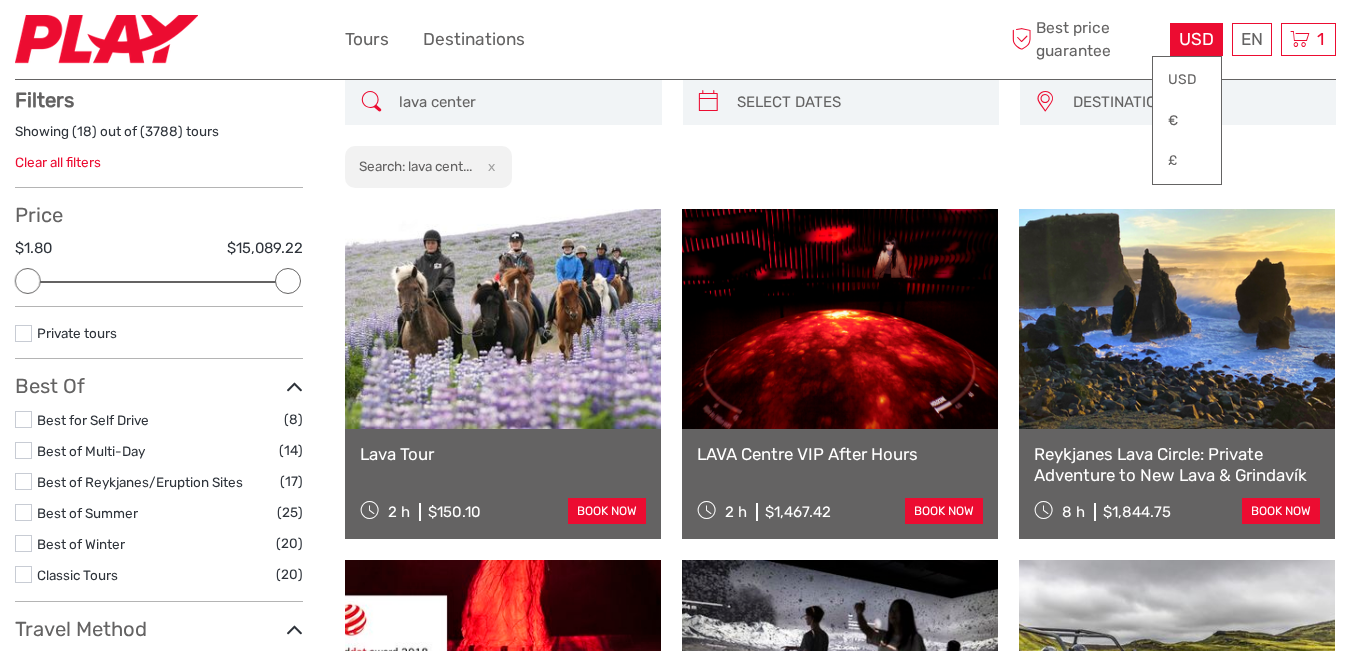 click on "USD" at bounding box center [1196, 39] 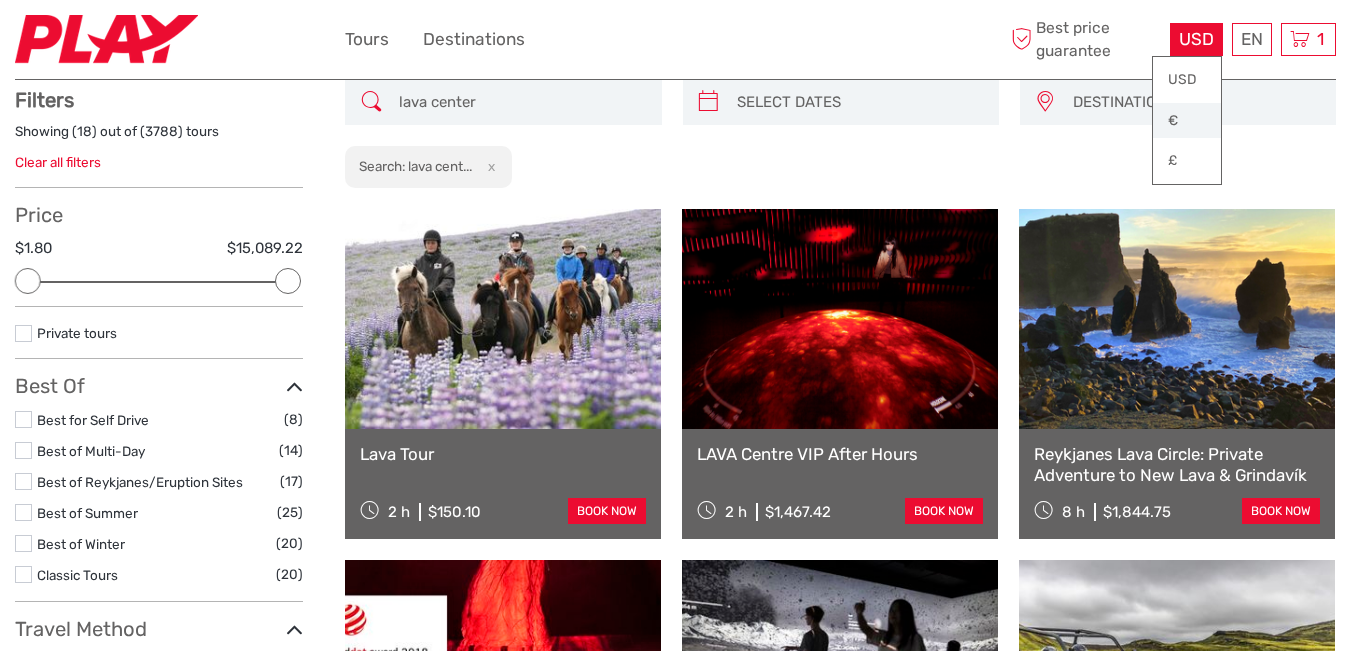 scroll, scrollTop: 0, scrollLeft: 0, axis: both 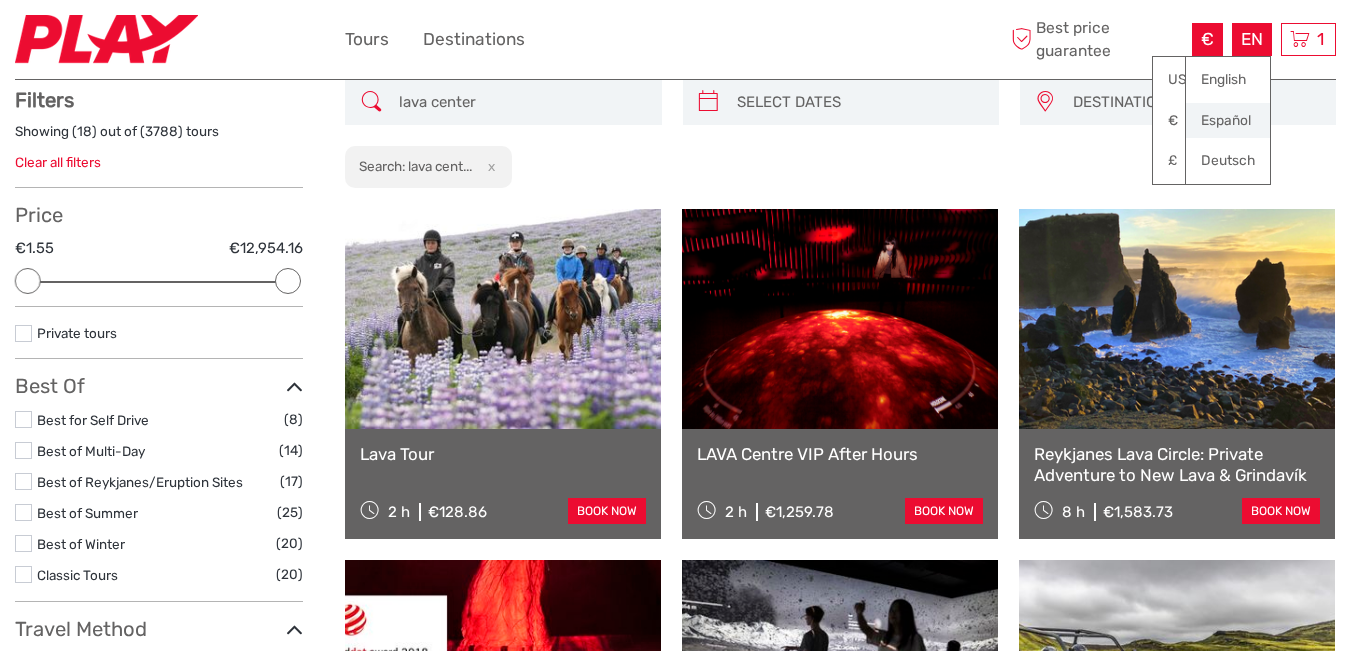 click on "Español" at bounding box center [1228, 121] 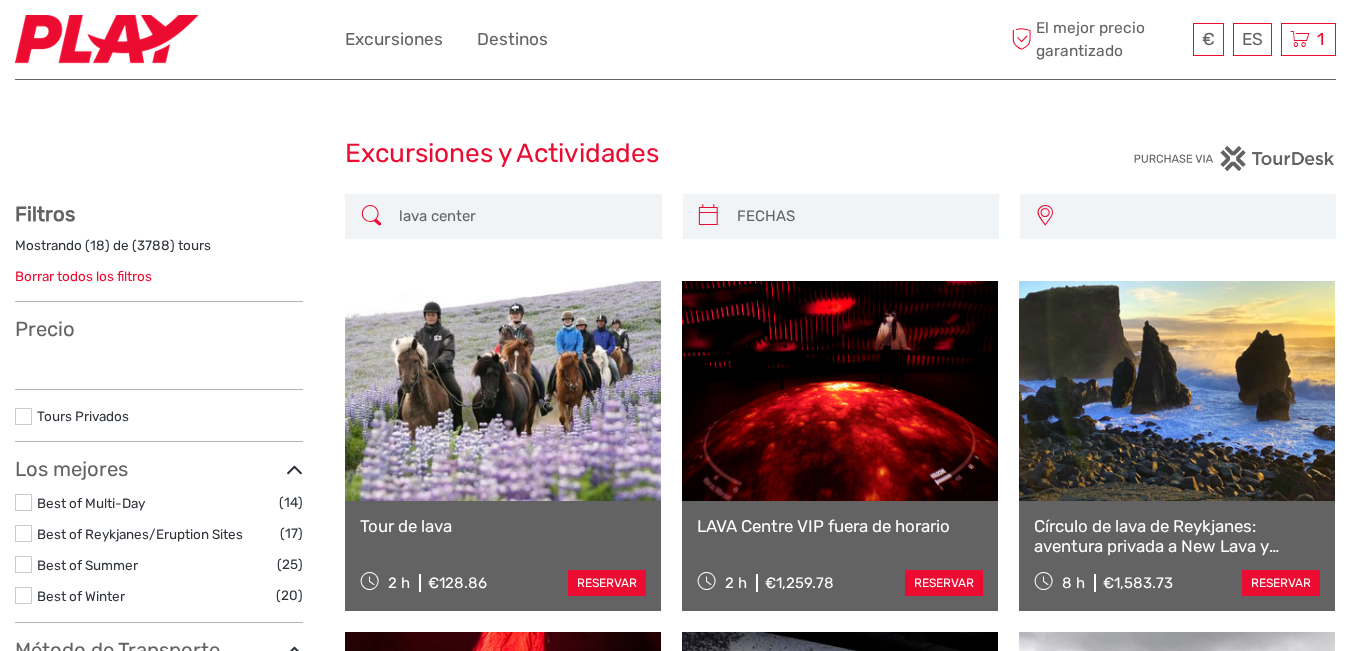scroll, scrollTop: 0, scrollLeft: 0, axis: both 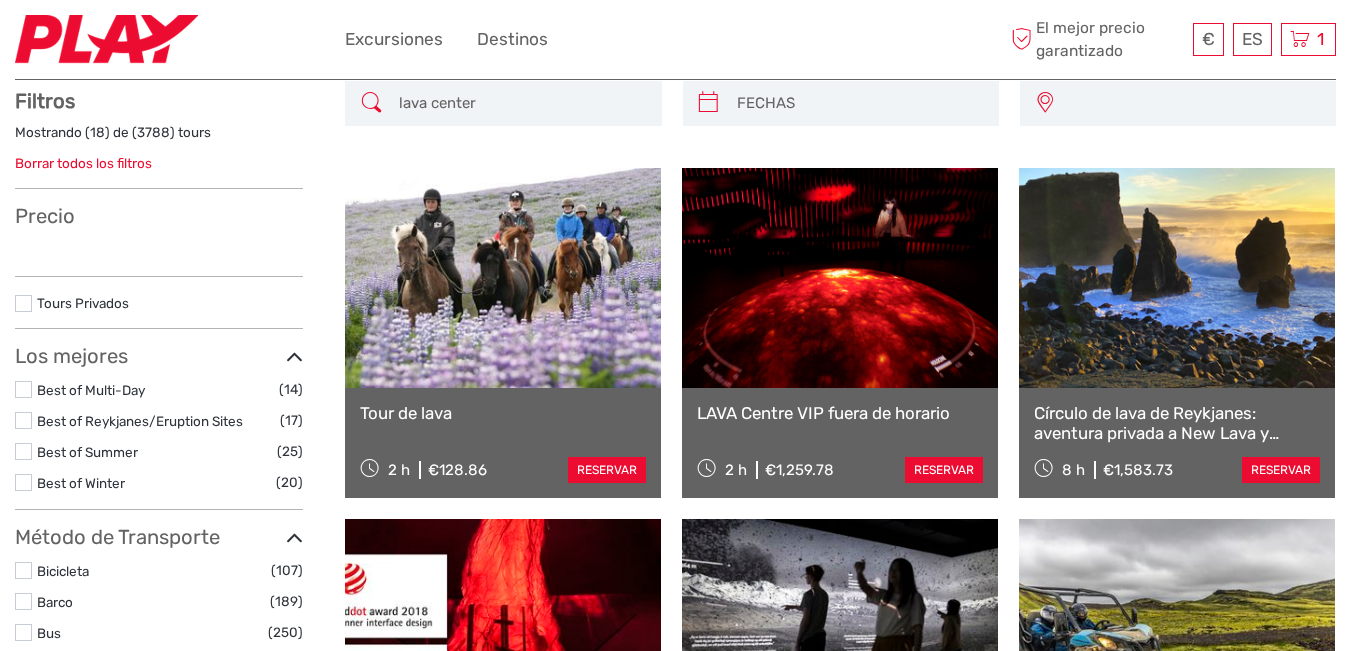 select 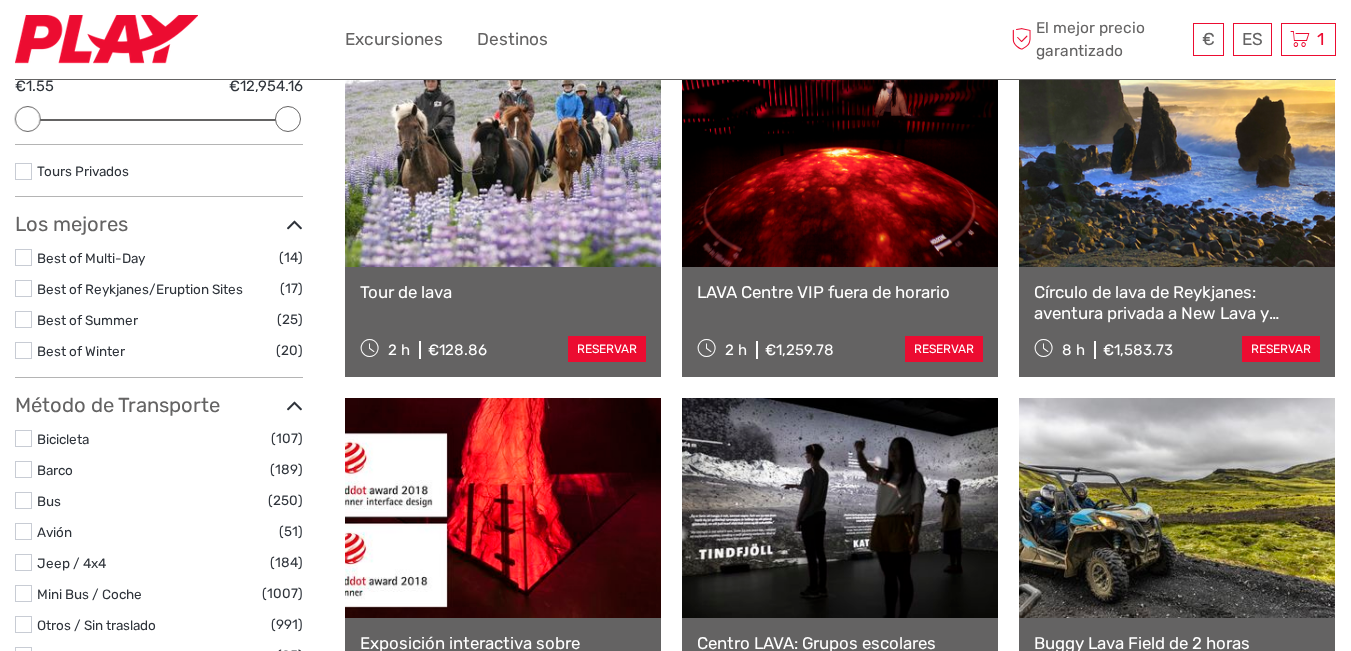scroll, scrollTop: 300, scrollLeft: 0, axis: vertical 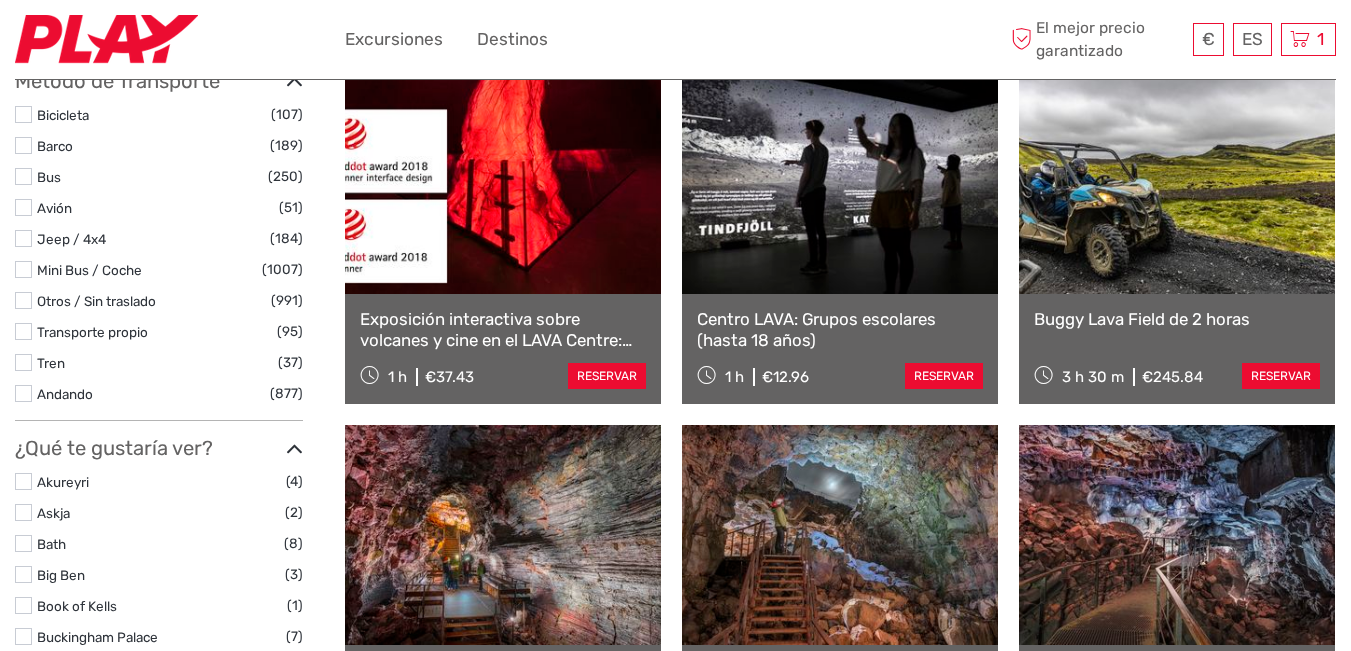 click at bounding box center (503, 184) 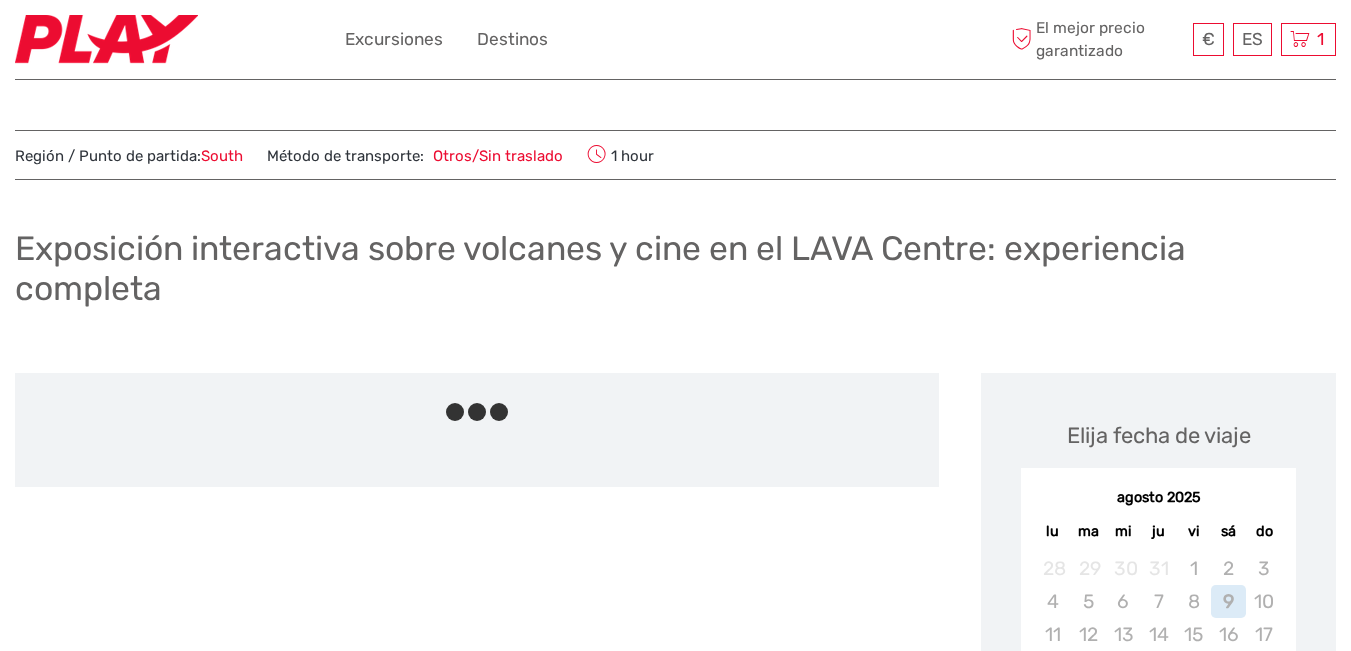 scroll, scrollTop: 0, scrollLeft: 0, axis: both 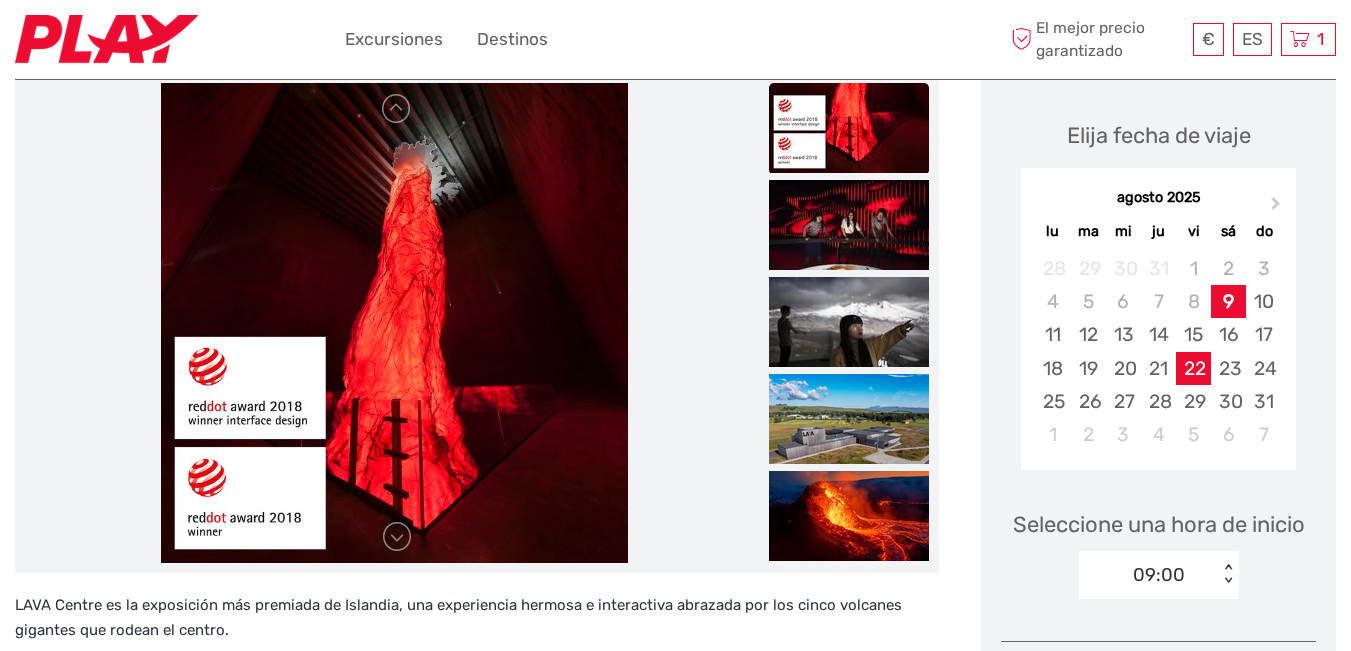 click on "22" at bounding box center [1193, 368] 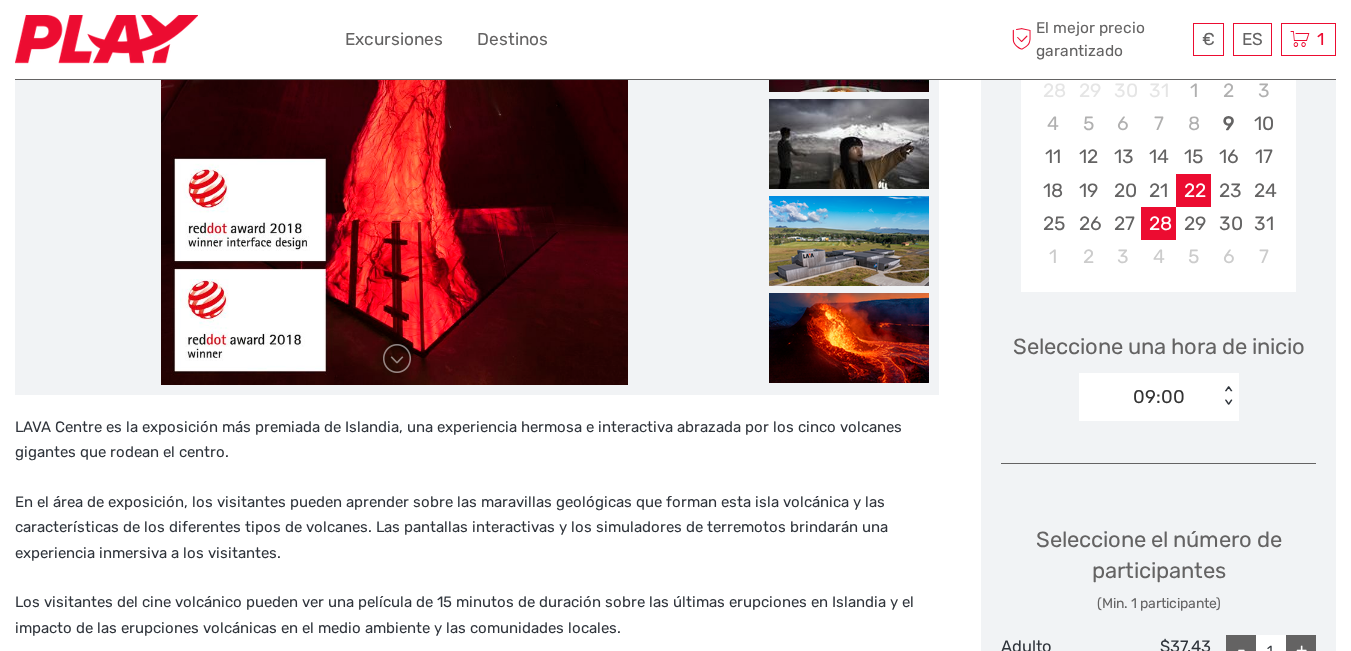 scroll, scrollTop: 500, scrollLeft: 0, axis: vertical 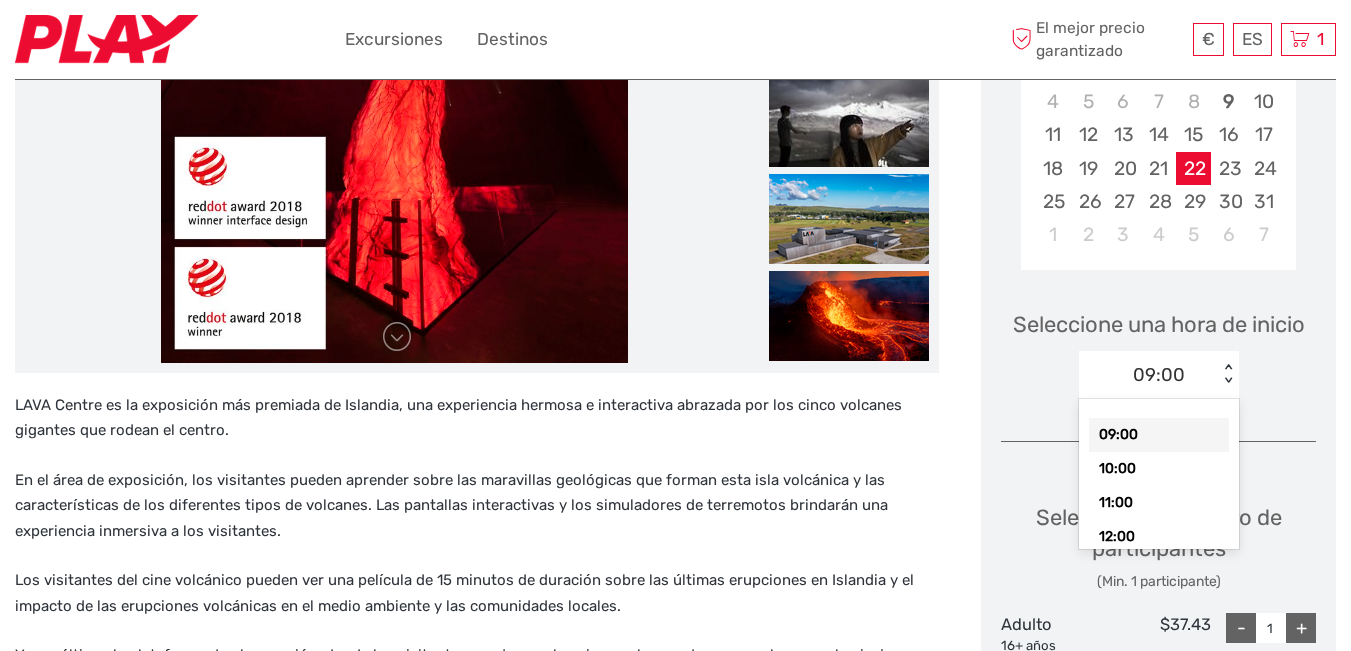 click on "< >" at bounding box center (1227, 375) 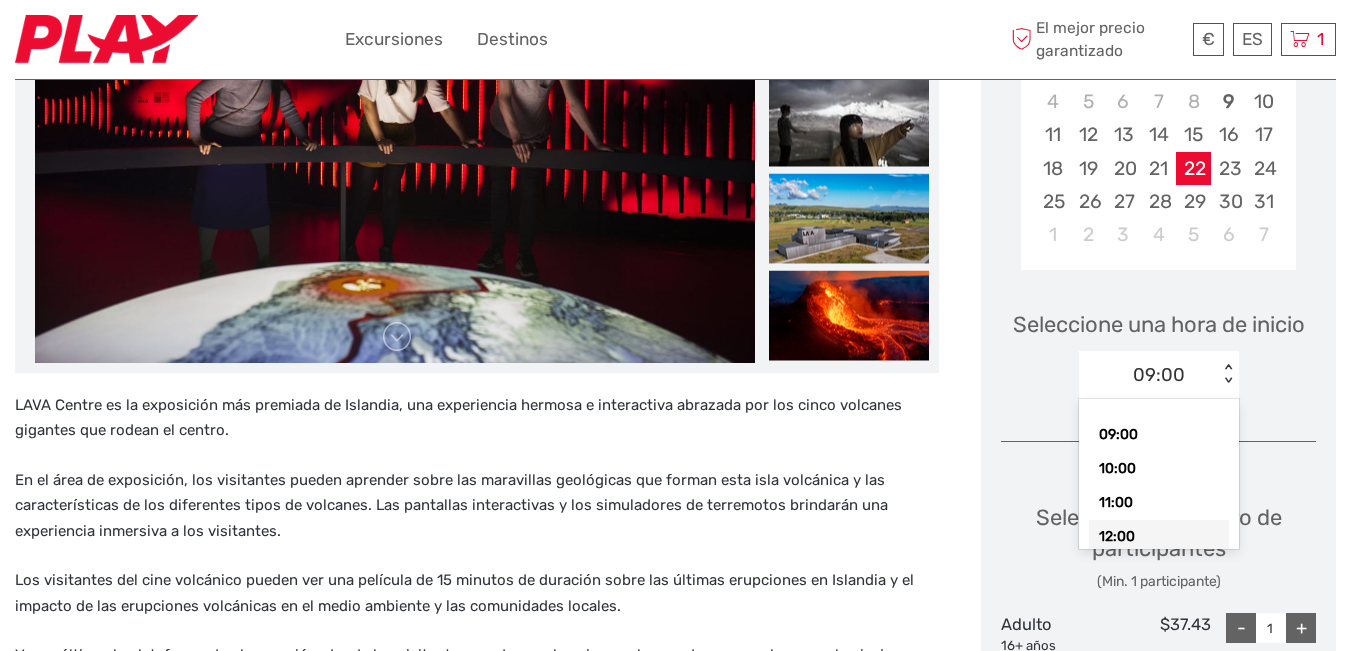 scroll, scrollTop: 40, scrollLeft: 0, axis: vertical 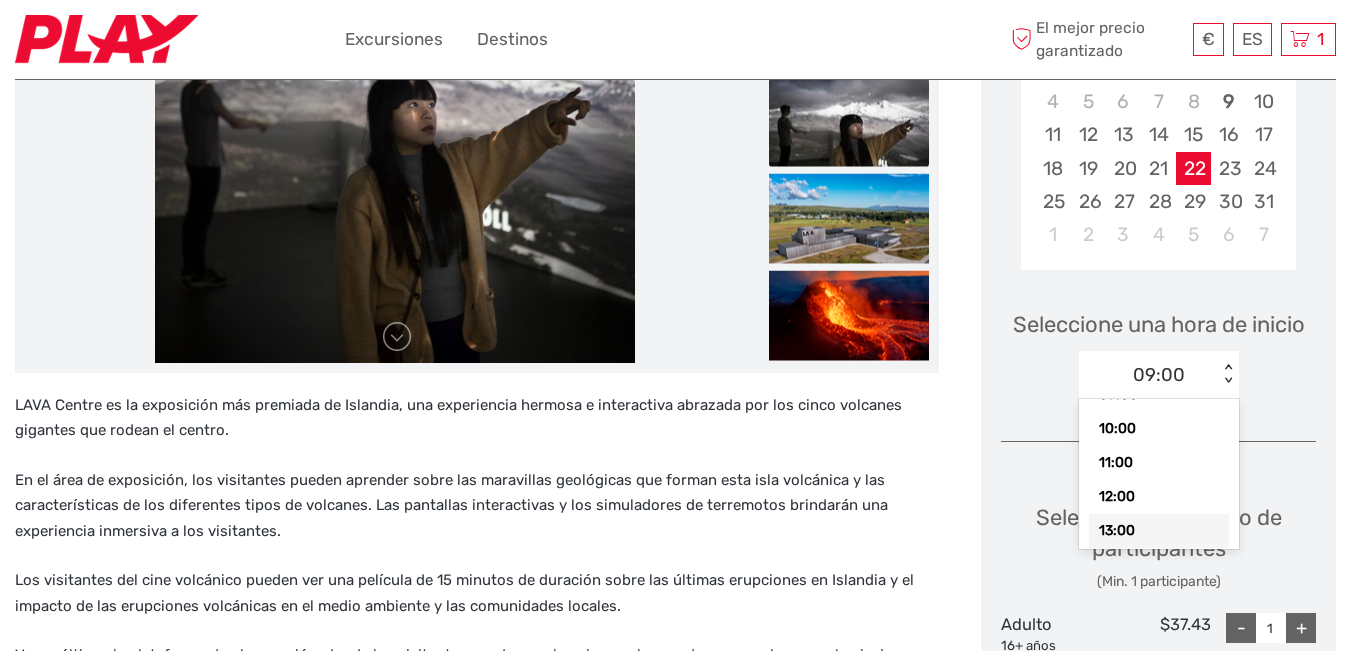 click on "13:00" at bounding box center (1159, 531) 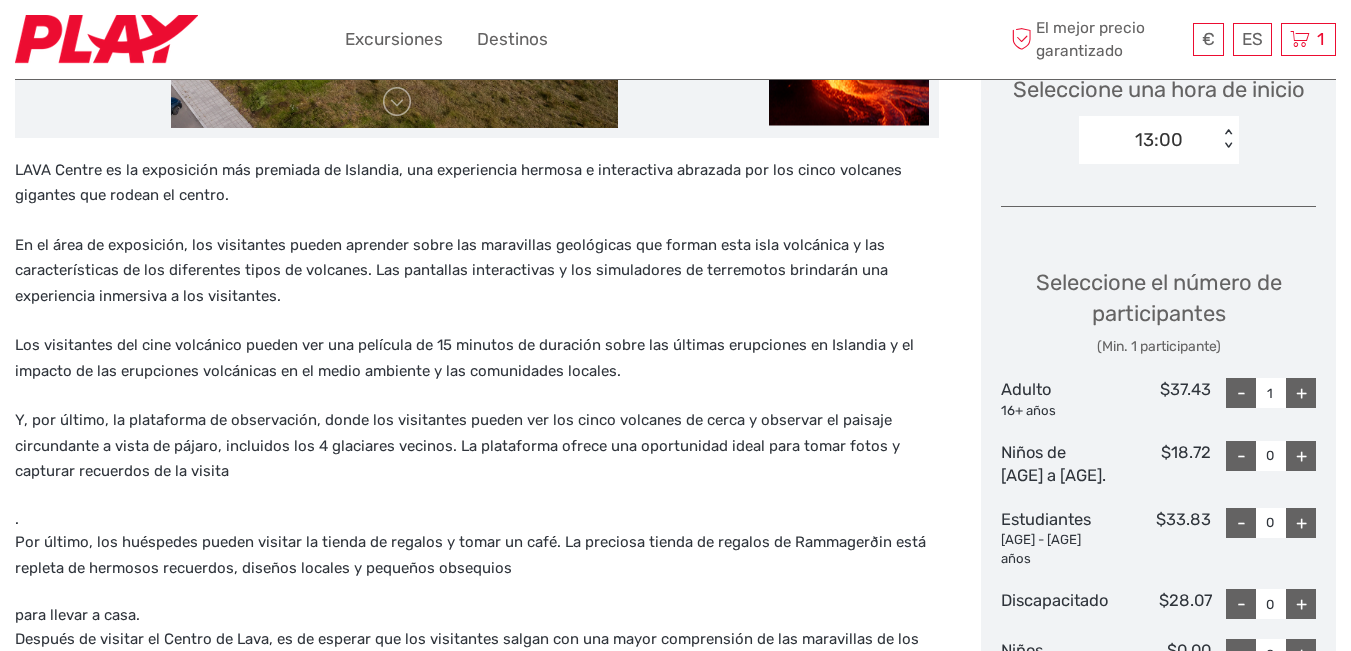 scroll, scrollTop: 800, scrollLeft: 0, axis: vertical 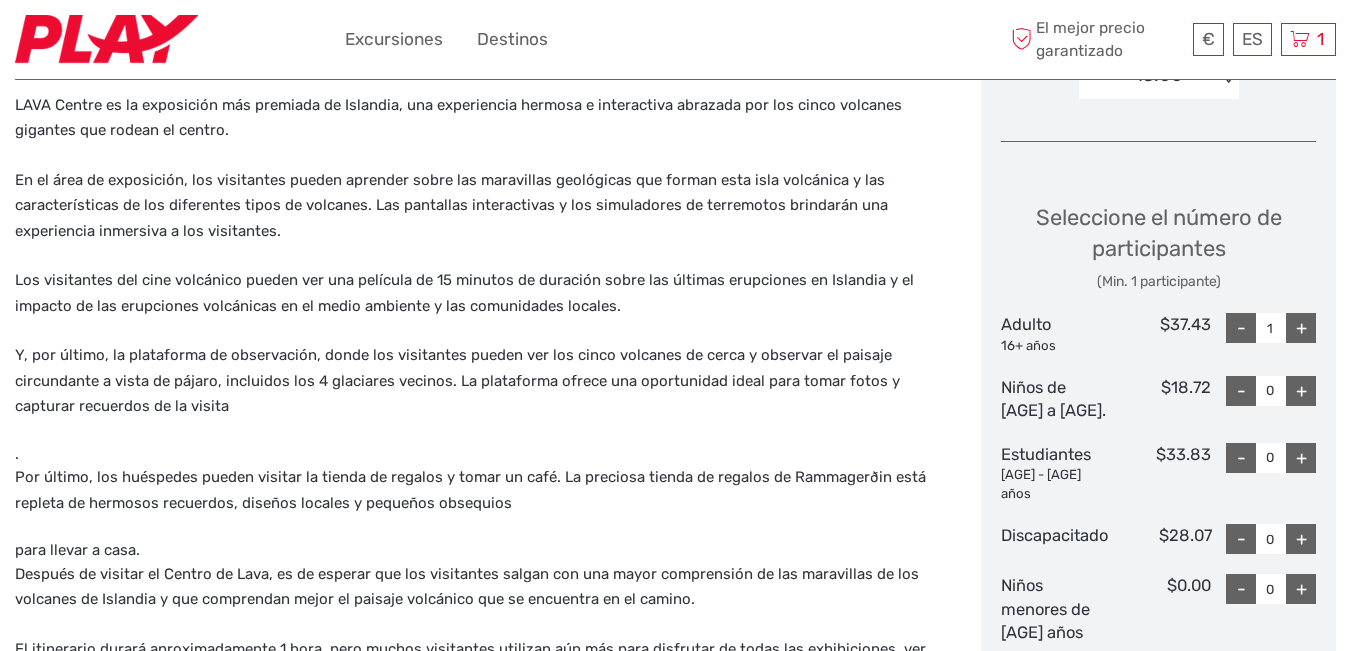 click on "+" at bounding box center (1301, 328) 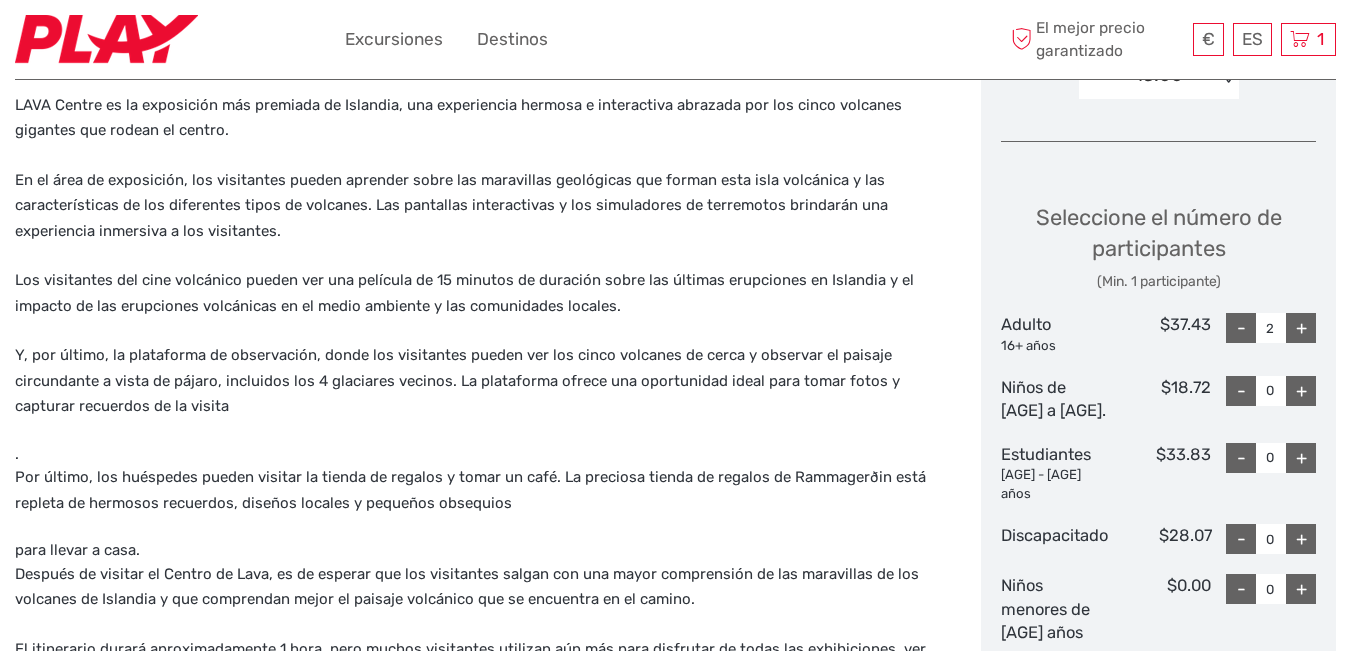 click on "+" at bounding box center (1301, 328) 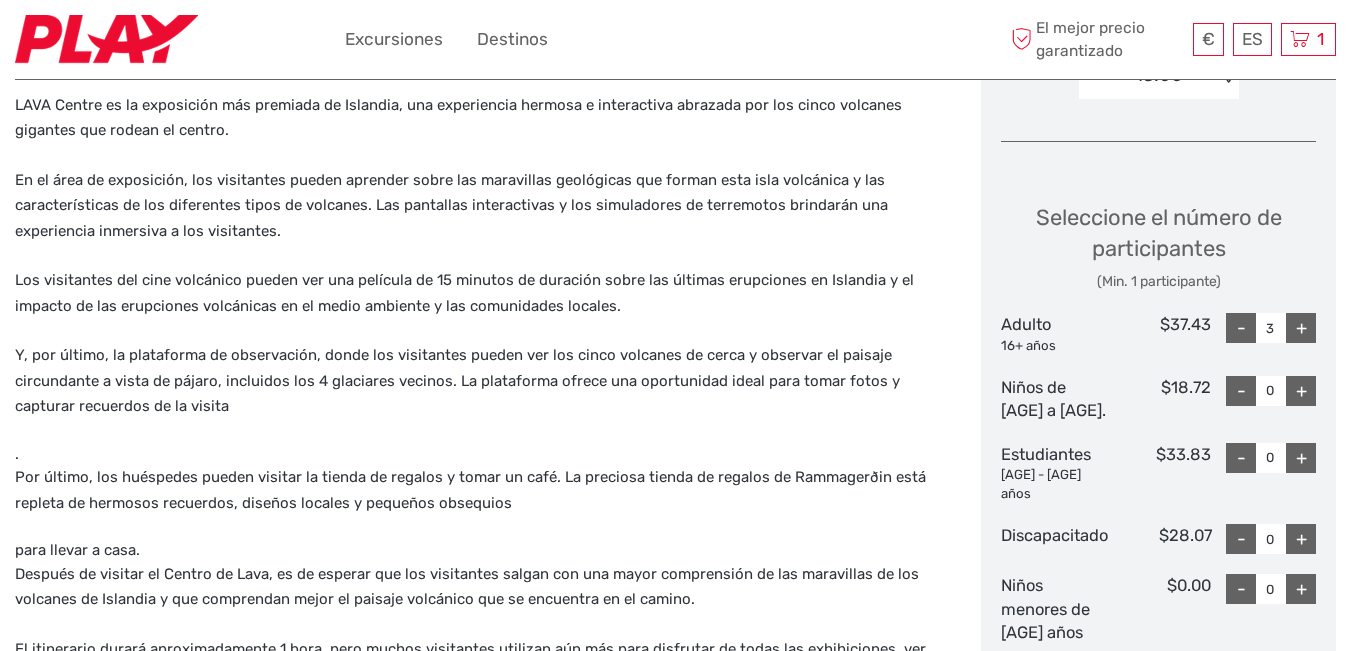 click on "+" at bounding box center [1301, 328] 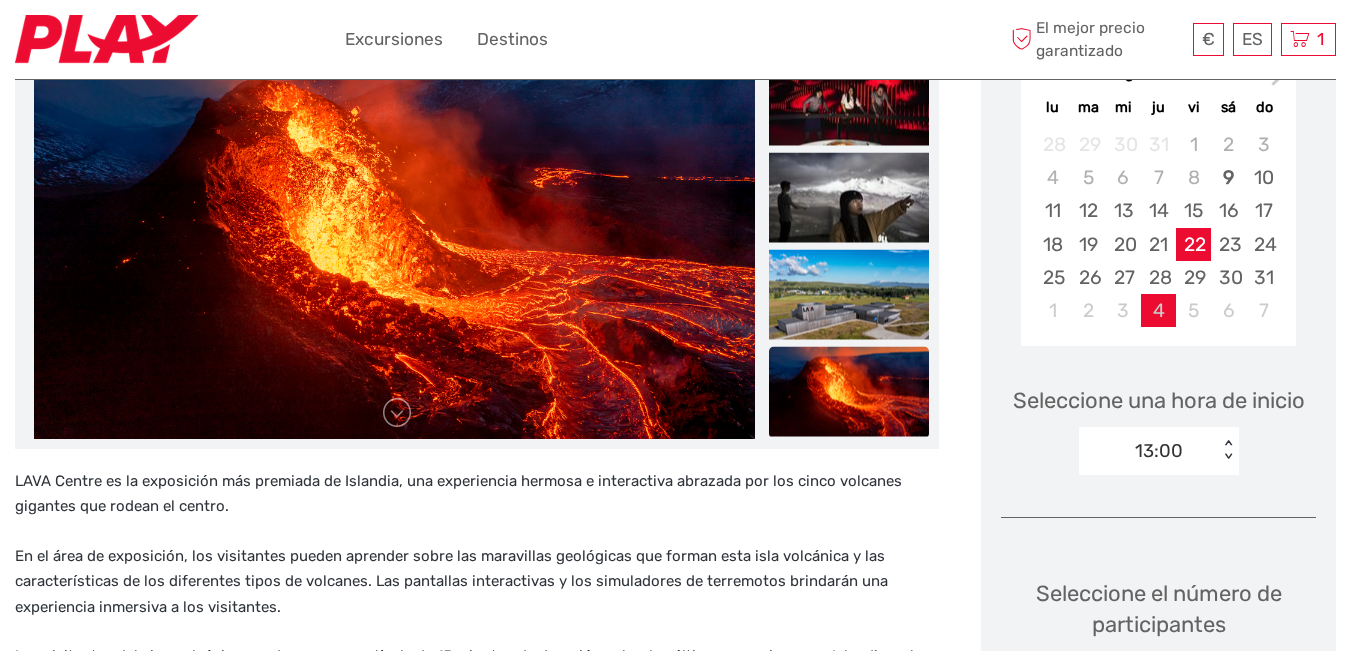 scroll, scrollTop: 500, scrollLeft: 0, axis: vertical 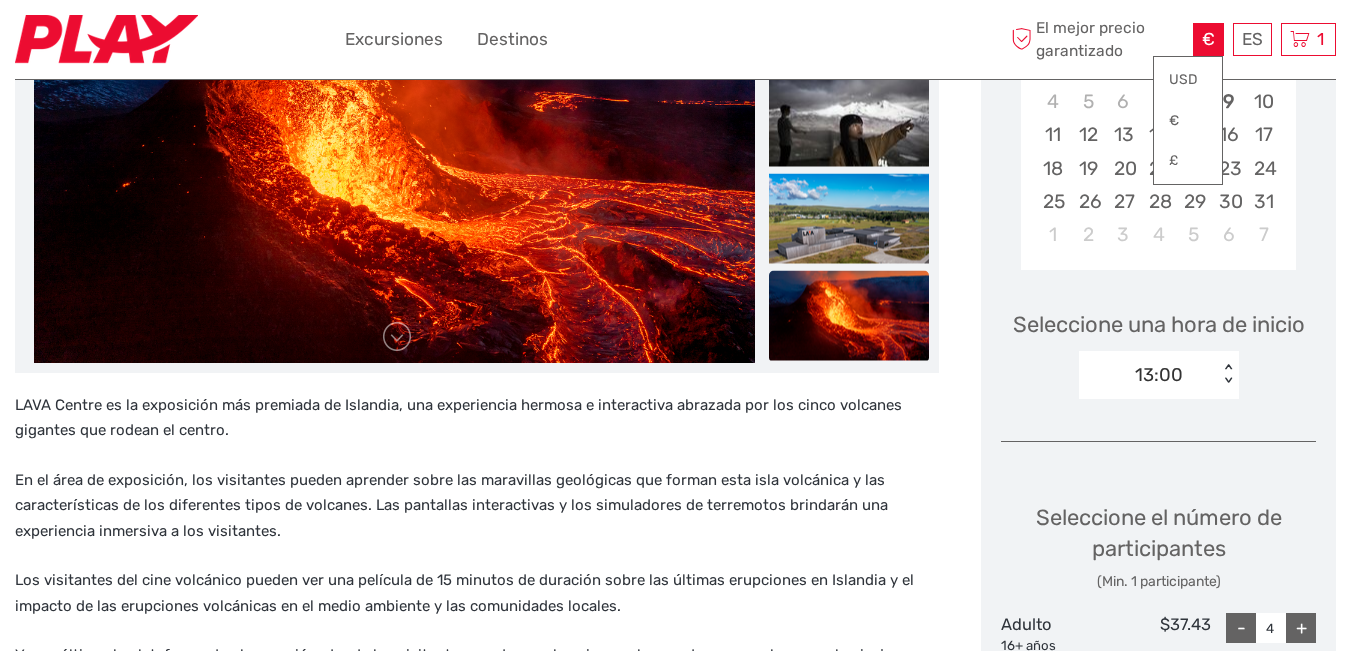 click on "€
USD
€
£" at bounding box center [1208, 39] 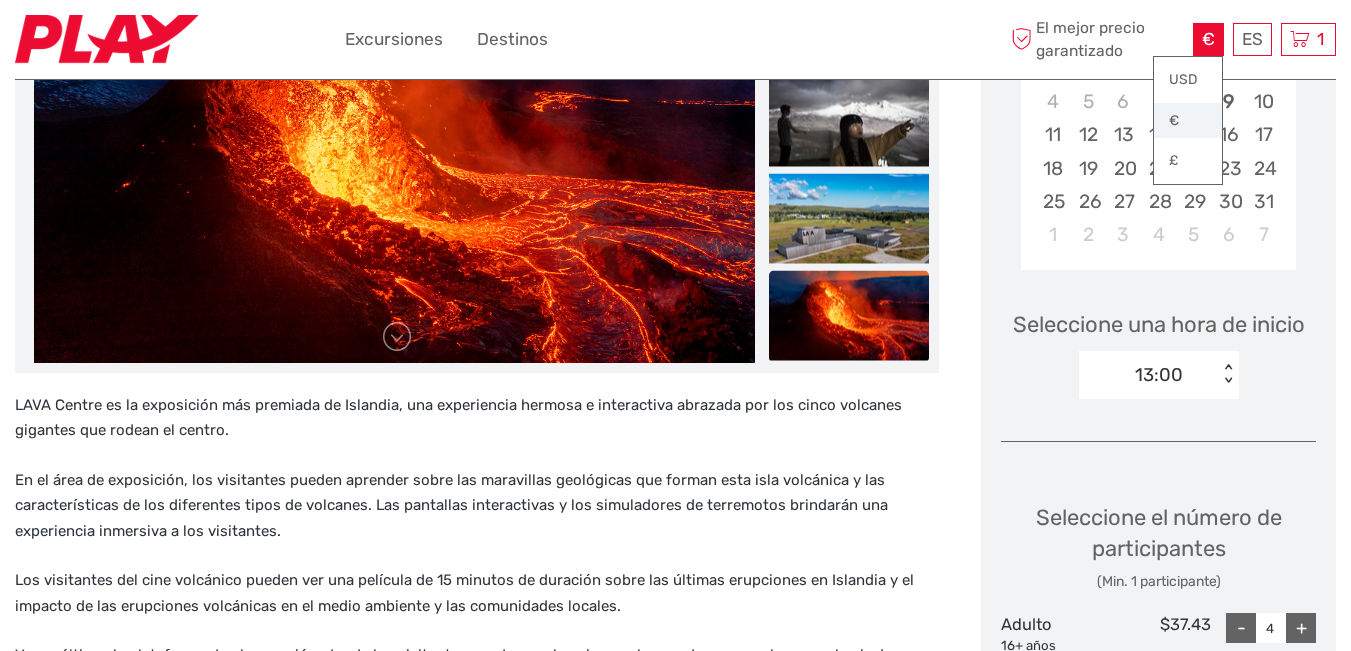 click on "€" at bounding box center [1188, 121] 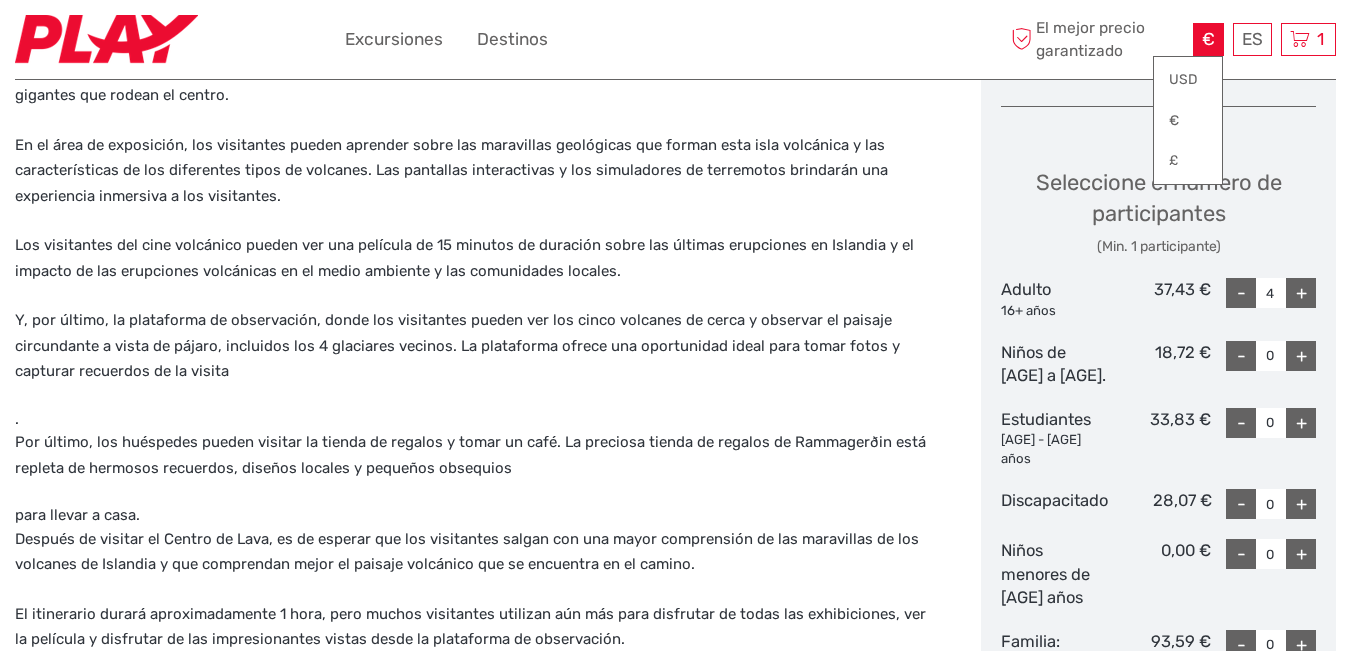 scroll, scrollTop: 800, scrollLeft: 0, axis: vertical 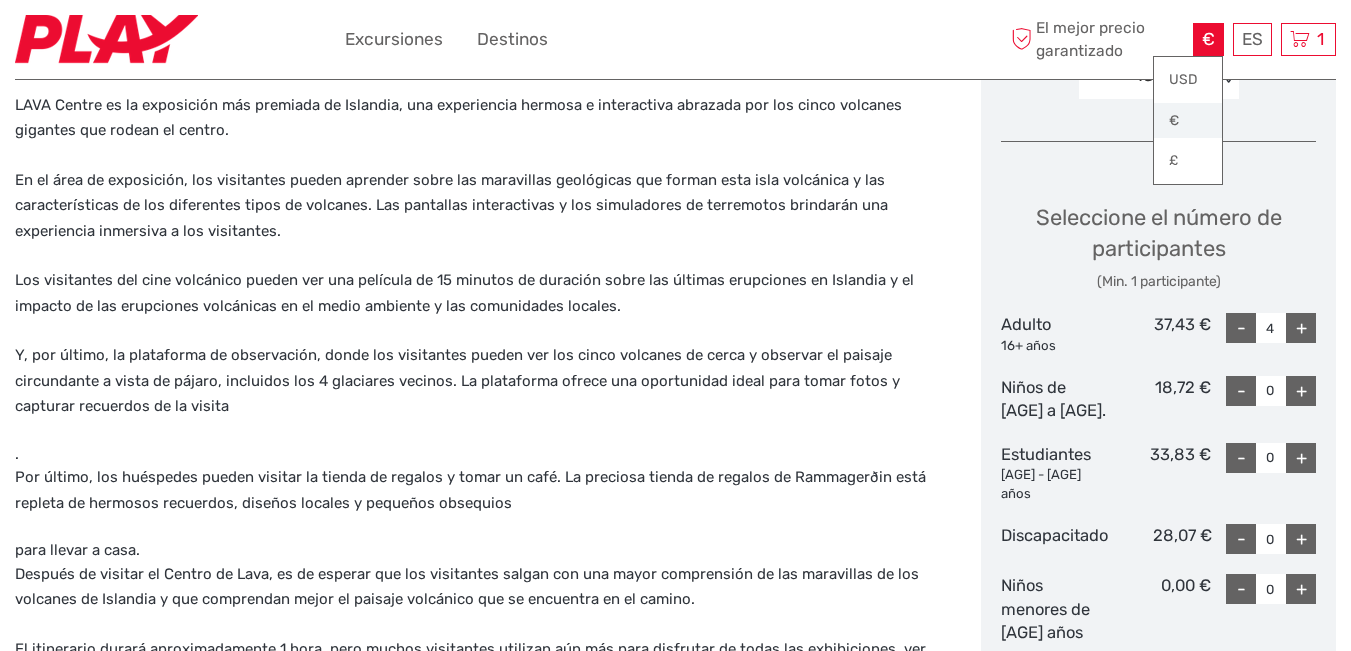 click on "€" at bounding box center [1188, 121] 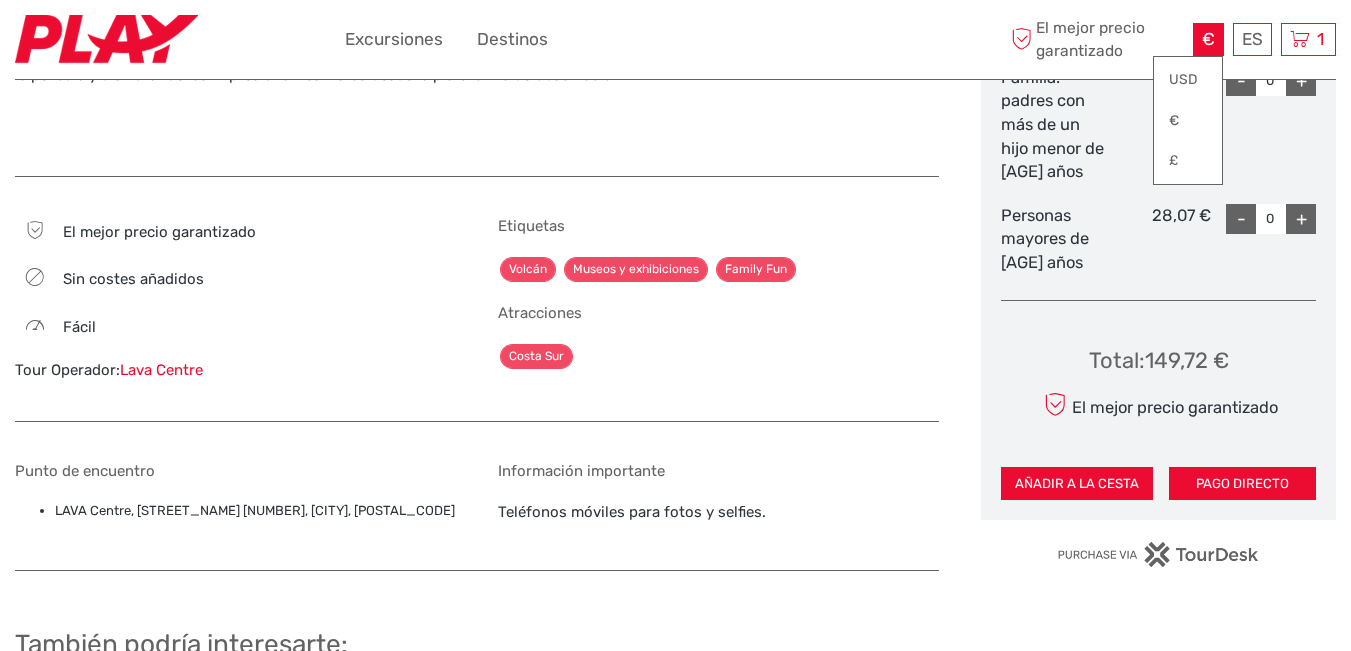 scroll, scrollTop: 1400, scrollLeft: 0, axis: vertical 